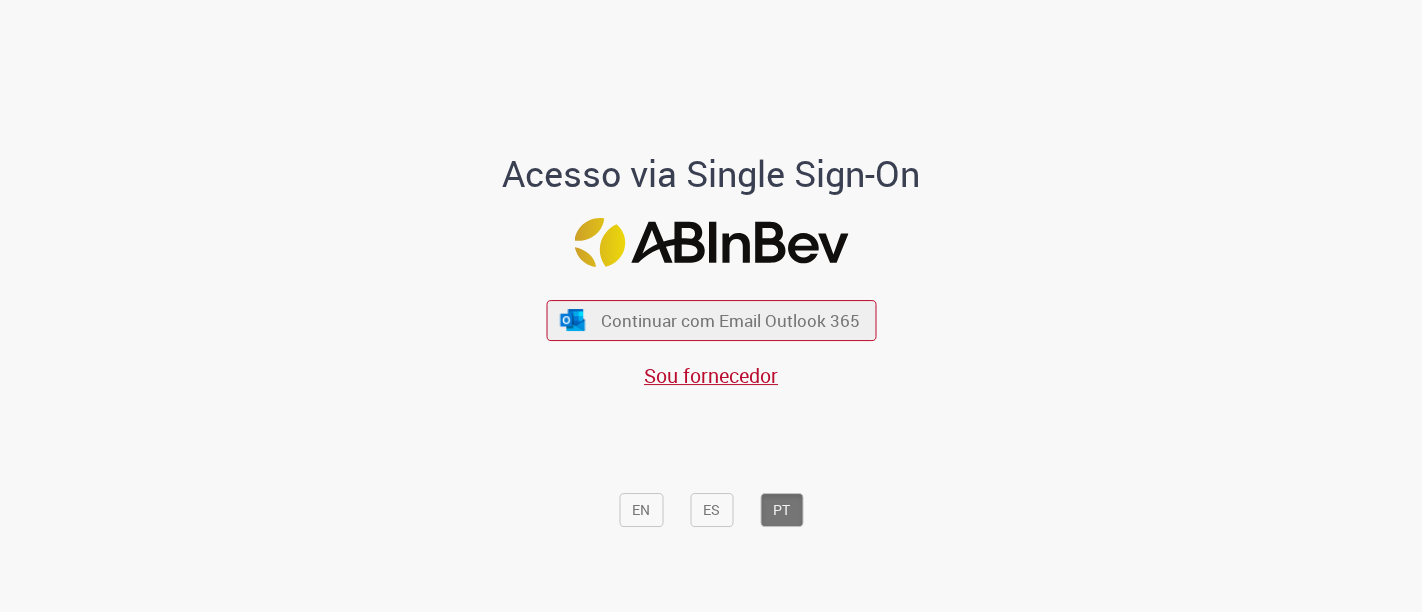 scroll, scrollTop: 0, scrollLeft: 0, axis: both 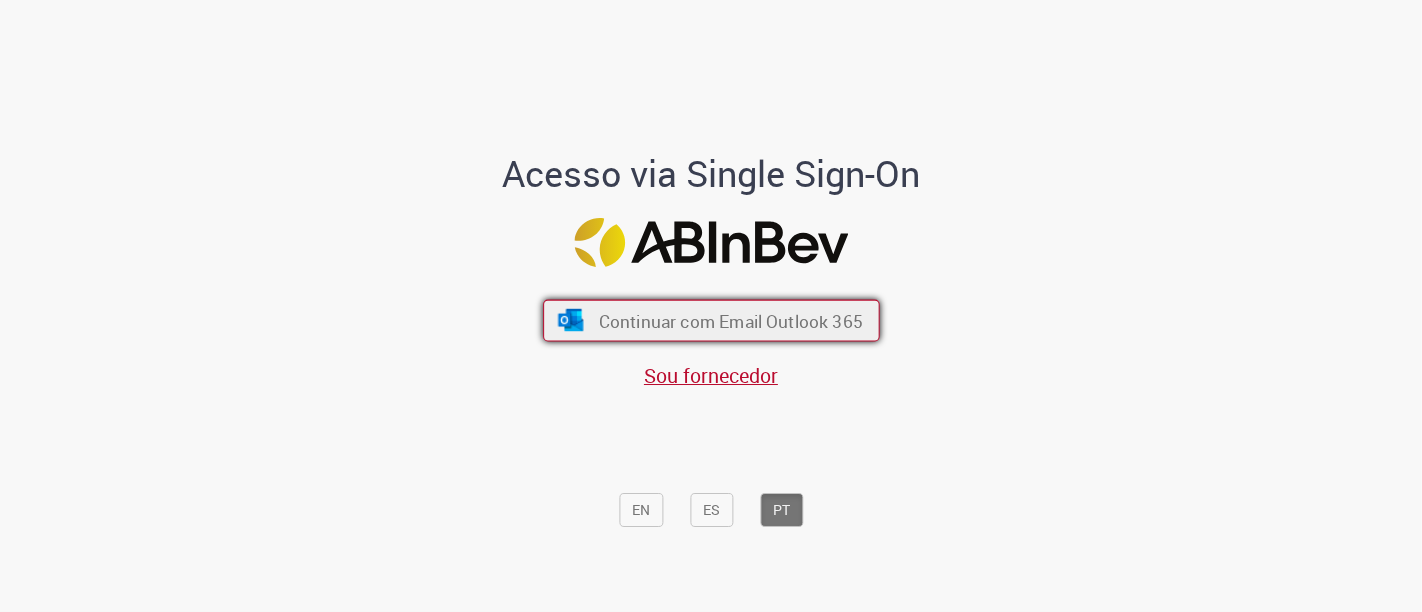 click on "Continuar com Email Outlook 365" at bounding box center (730, 320) 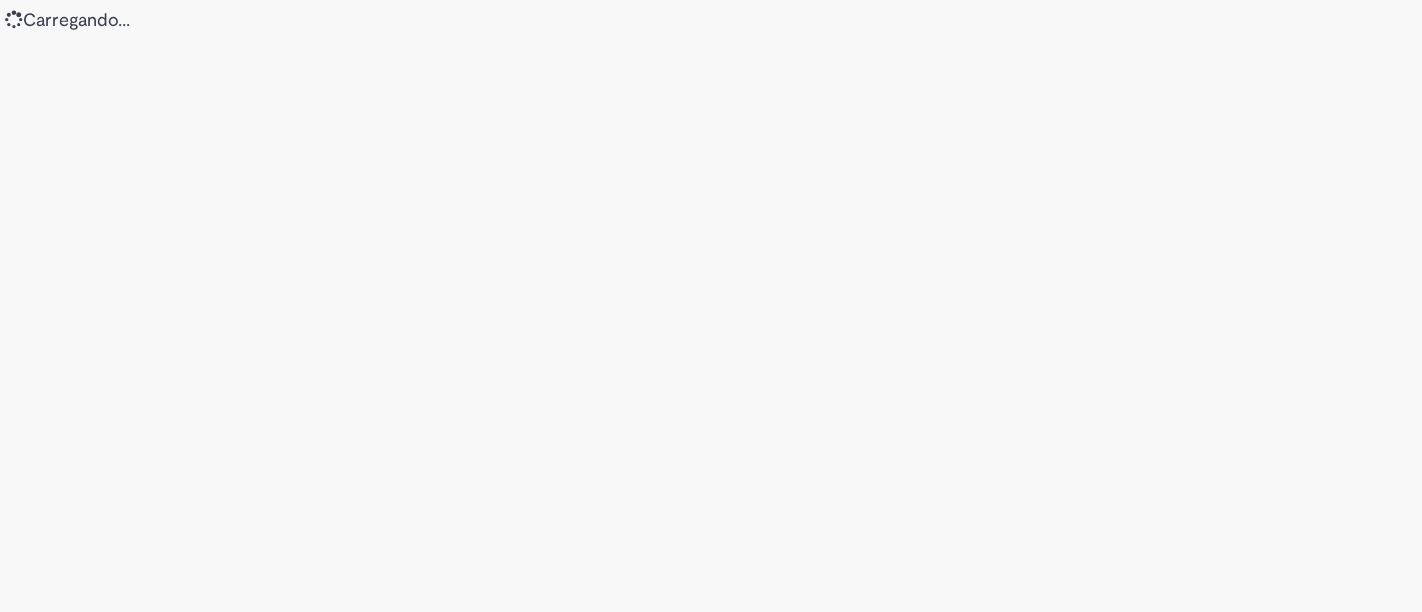 scroll, scrollTop: 0, scrollLeft: 0, axis: both 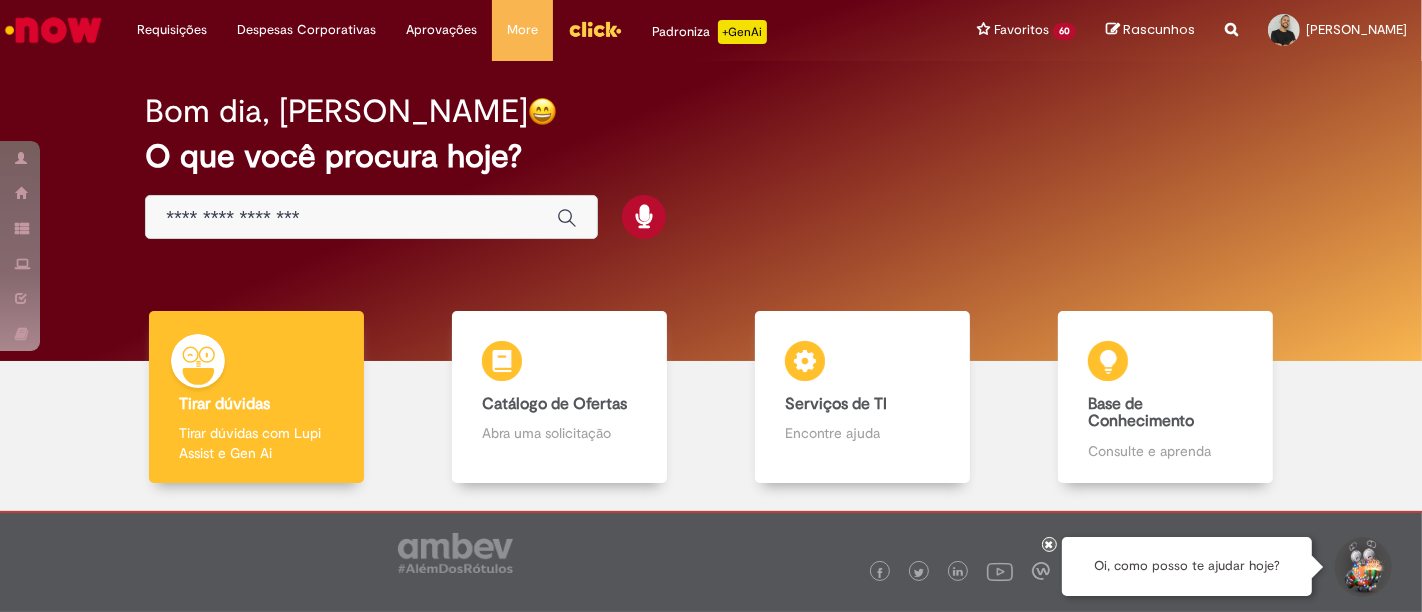click at bounding box center [351, 218] 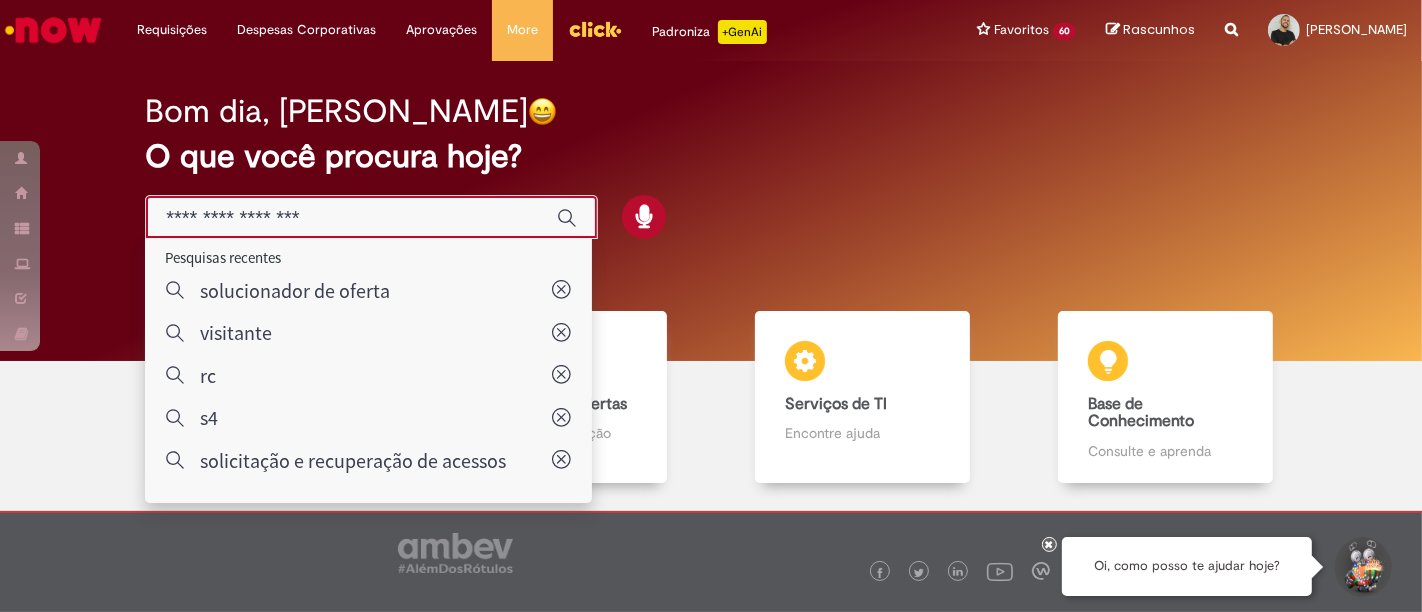 type on "*" 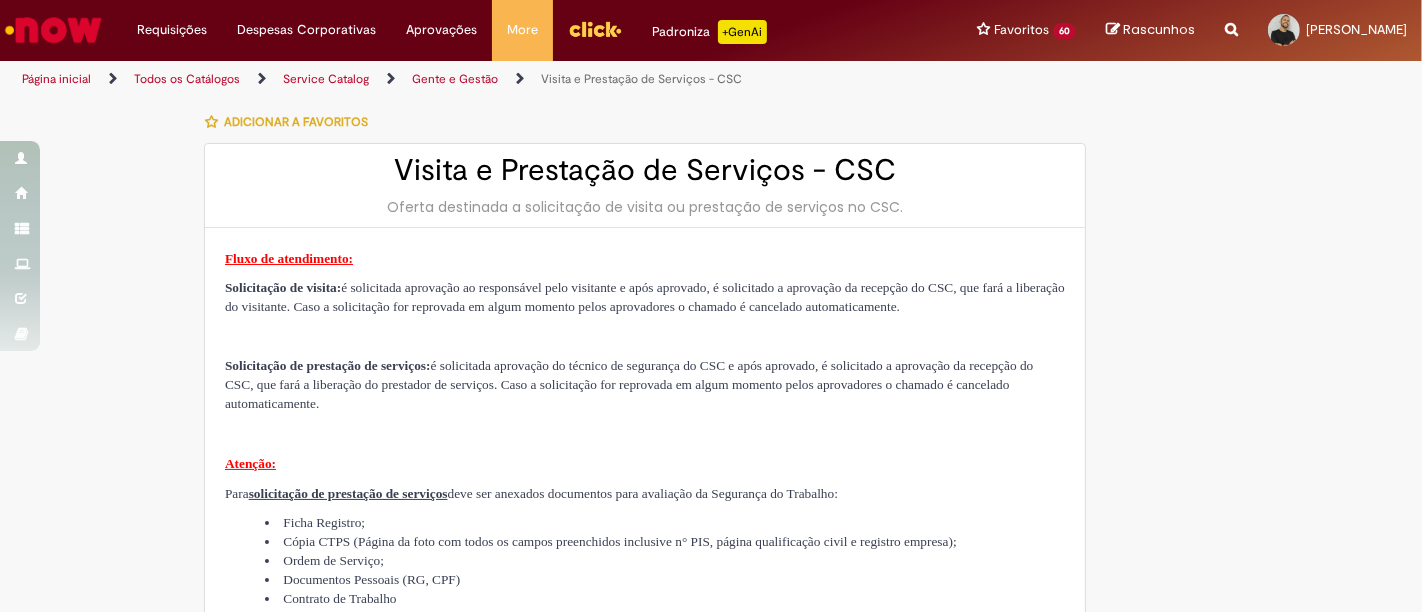 type on "********" 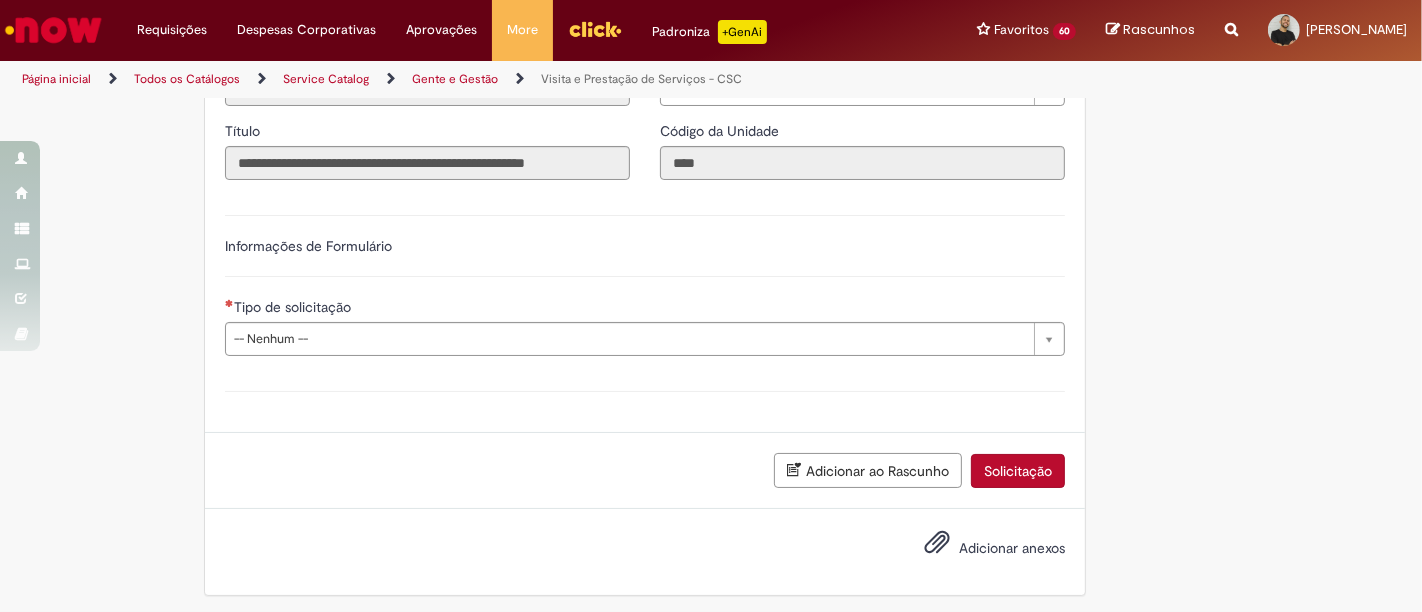 scroll, scrollTop: 844, scrollLeft: 0, axis: vertical 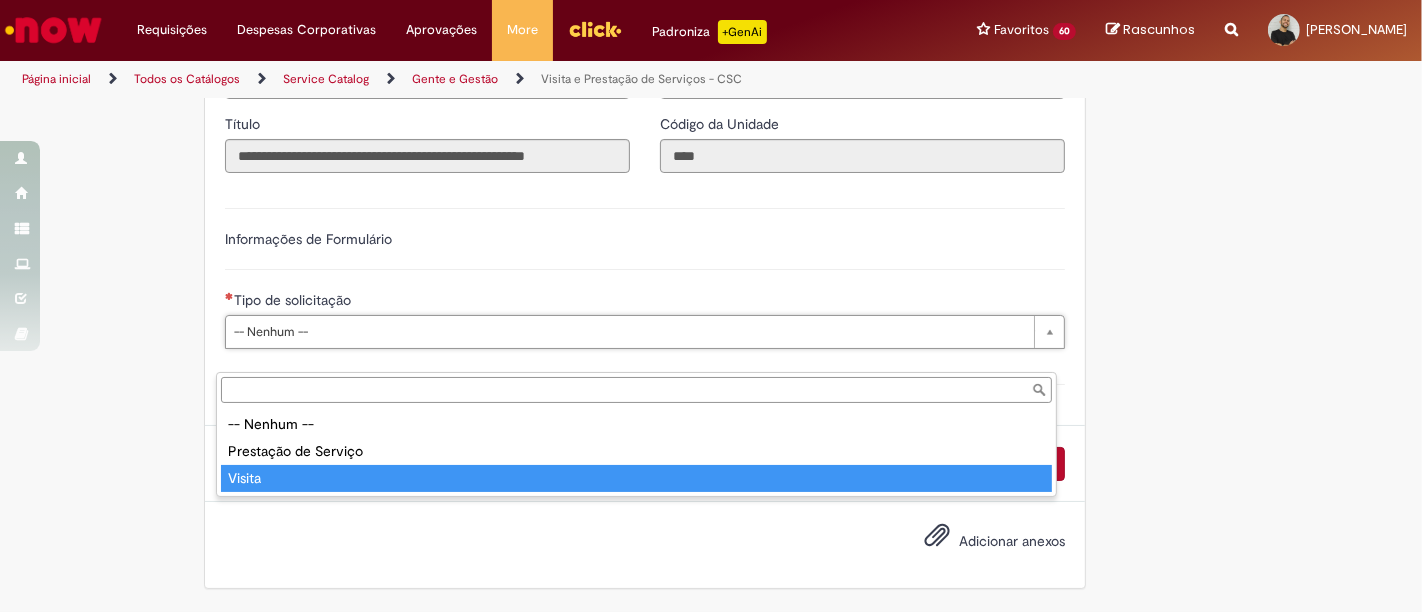 type on "******" 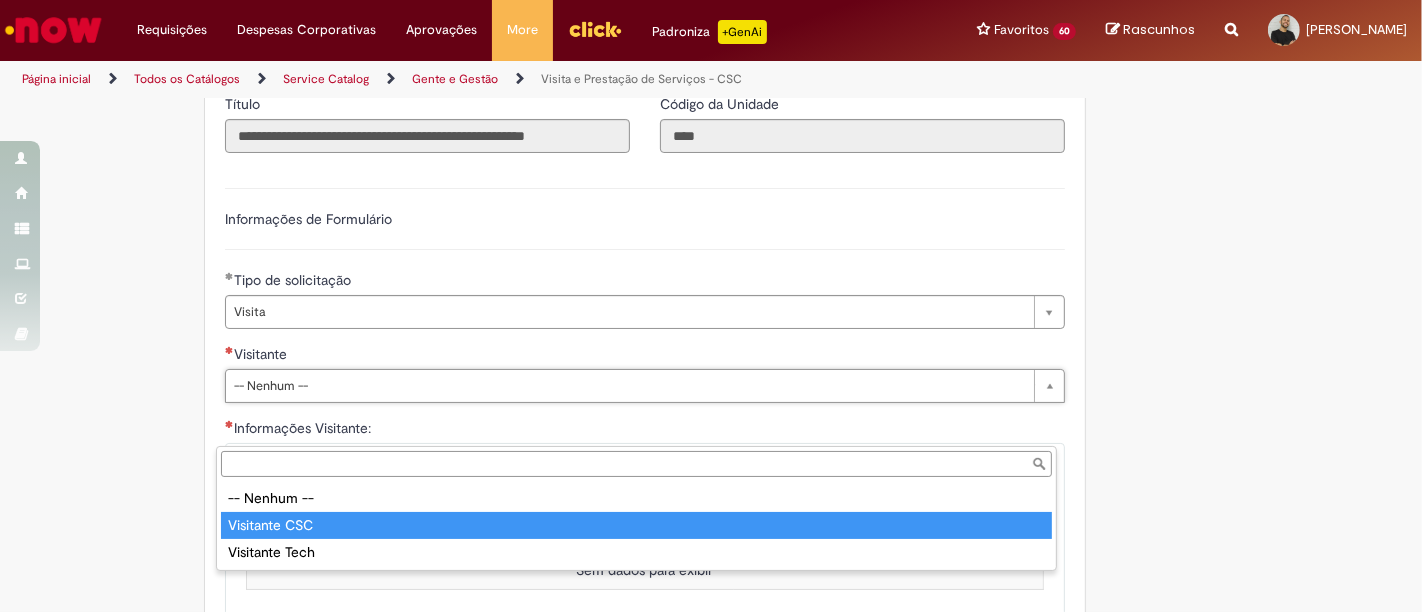 type on "**********" 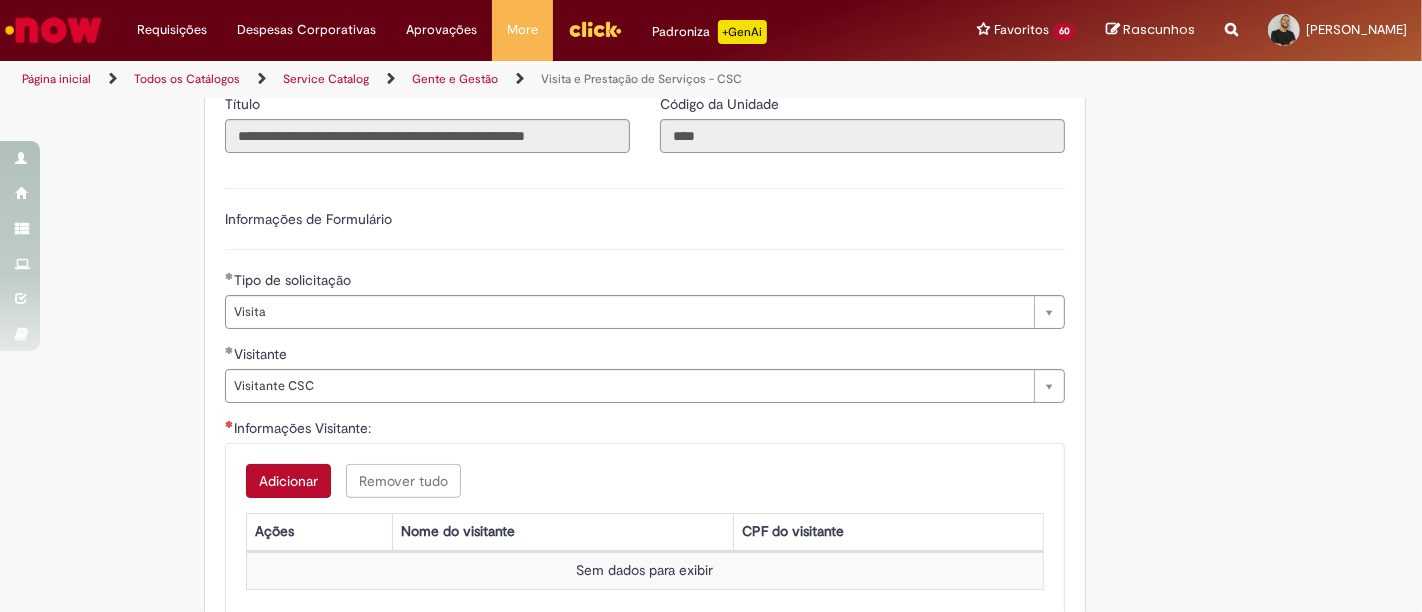 click on "Adicionar a Favoritos
Visita e Prestação de Serviços - CSC
Oferta destinada a solicitação de visita ou prestação de serviços no CSC.
Fluxo de atendimento:
Solicitação de visita:  é solicitada aprovação ao responsável pelo visitante e após aprovado, é solicitado a aprovação da recepção do CSC, que fará a liberação do visitante. Caso a solicitação for reprovada em algum momento pelos aprovadores o chamado é cancelado automaticamente.
Solicitação de prestação de serviços:  é solicitada aprovação do técnico de segurança do CSC e após aprovado, é solicitado a aprovação da recepção do CSC, que fará a liberação do prestador de serviços. Caso a solicitação for reprovada em algum momento pelos aprovadores o chamado é cancelado automaticamente.
Atenção:
Para  solicitação de prestação de serviços
Ficha Registro; Ordem de Serviço; ASO" at bounding box center (613, 224) 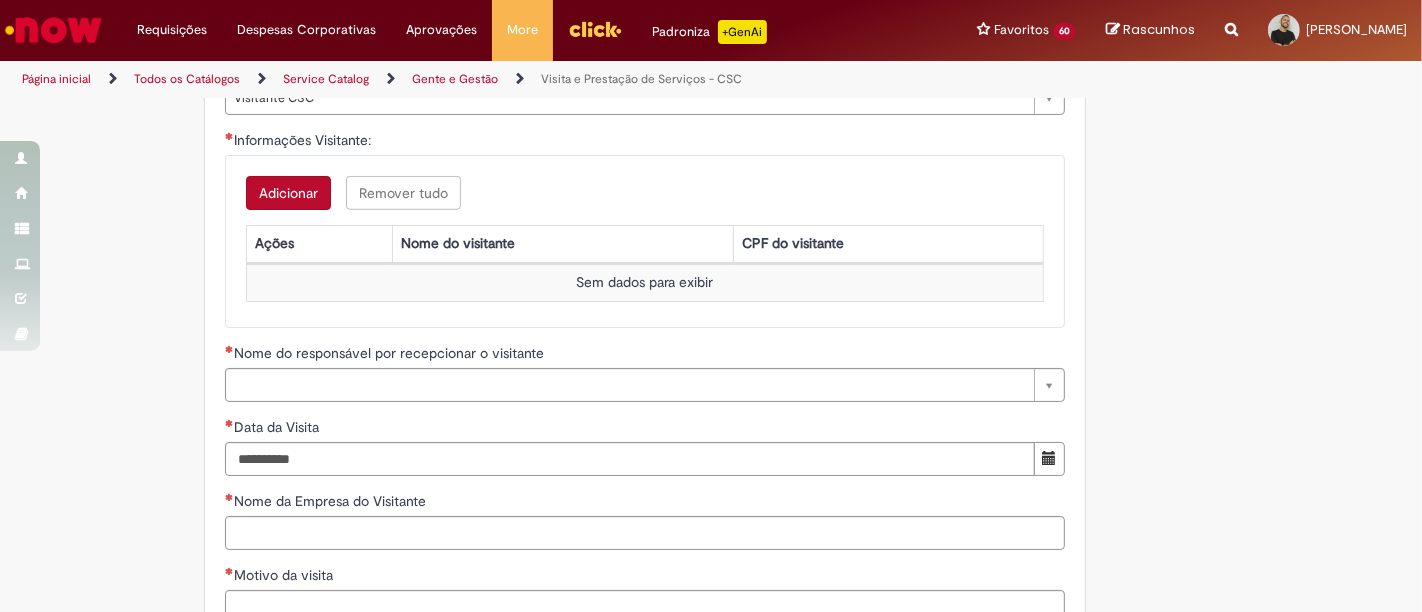 scroll, scrollTop: 1200, scrollLeft: 0, axis: vertical 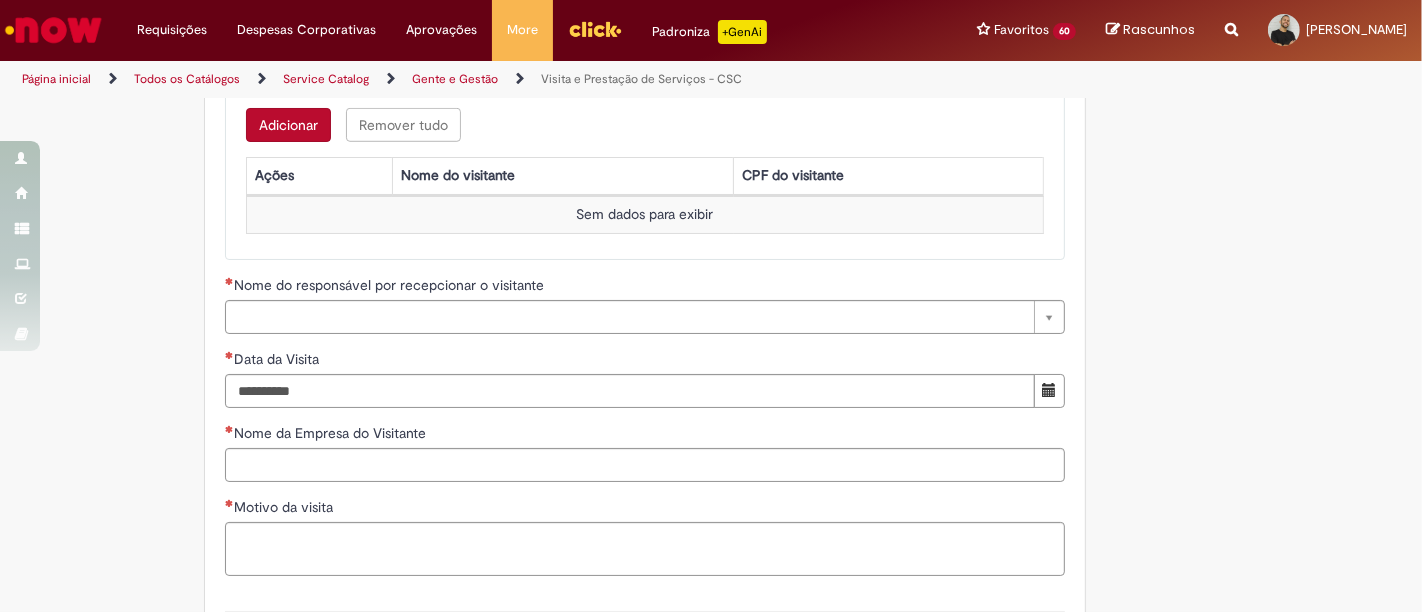 click on "Adicionar" at bounding box center [288, 125] 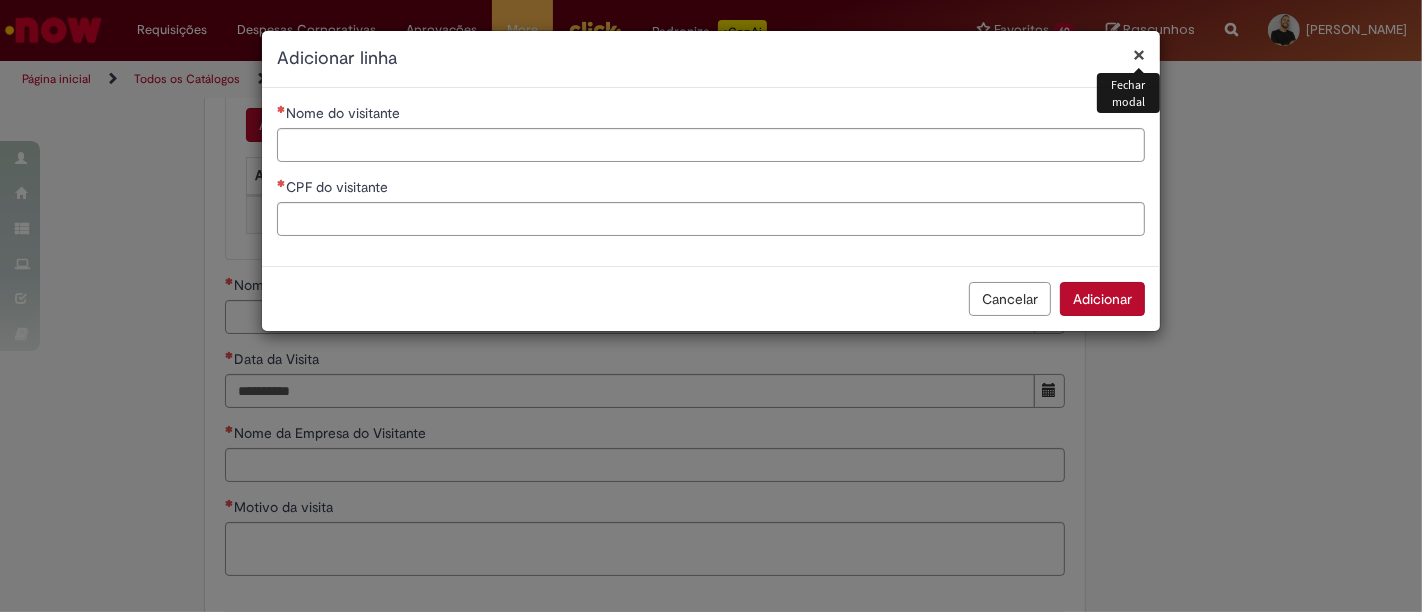 click on "Cancelar   Adicionar" at bounding box center [711, 298] 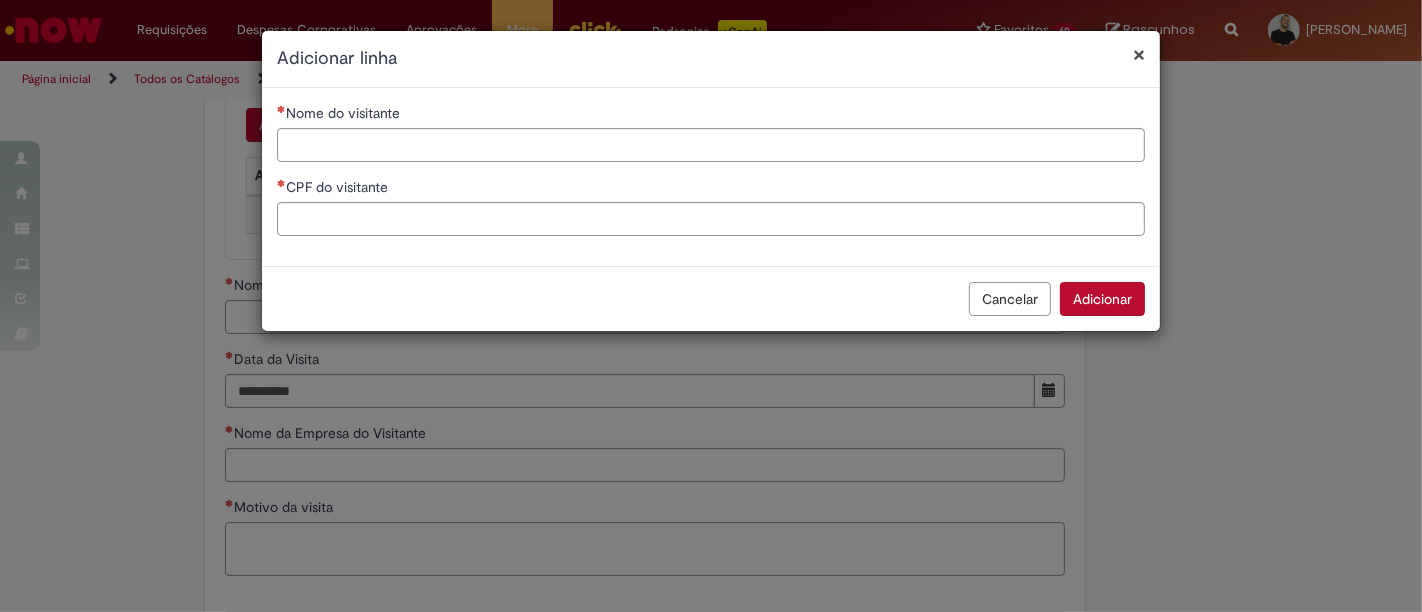 click on "Cancelar   Adicionar" at bounding box center (711, 298) 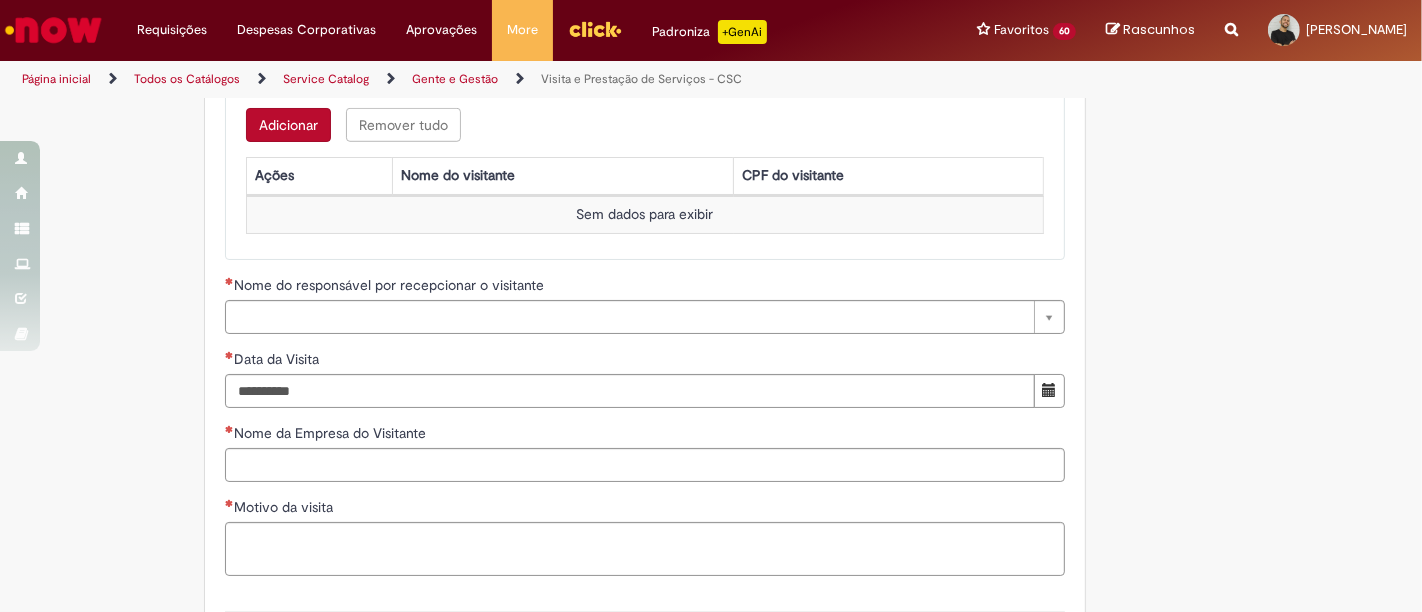 click on "Adicionar a Favoritos
Visita e Prestação de Serviços - CSC
Oferta destinada a solicitação de visita ou prestação de serviços no CSC.
Fluxo de atendimento:
Solicitação de visita:  é solicitada aprovação ao responsável pelo visitante e após aprovado, é solicitado a aprovação da recepção do CSC, que fará a liberação do visitante. Caso a solicitação for reprovada em algum momento pelos aprovadores o chamado é cancelado automaticamente.
Solicitação de prestação de serviços:  é solicitada aprovação do técnico de segurança do CSC e após aprovado, é solicitado a aprovação da recepção do CSC, que fará a liberação do prestador de serviços. Caso a solicitação for reprovada em algum momento pelos aprovadores o chamado é cancelado automaticamente.
Atenção:
Para  solicitação de prestação de serviços
Ficha Registro; ASO
**" at bounding box center [711, -132] 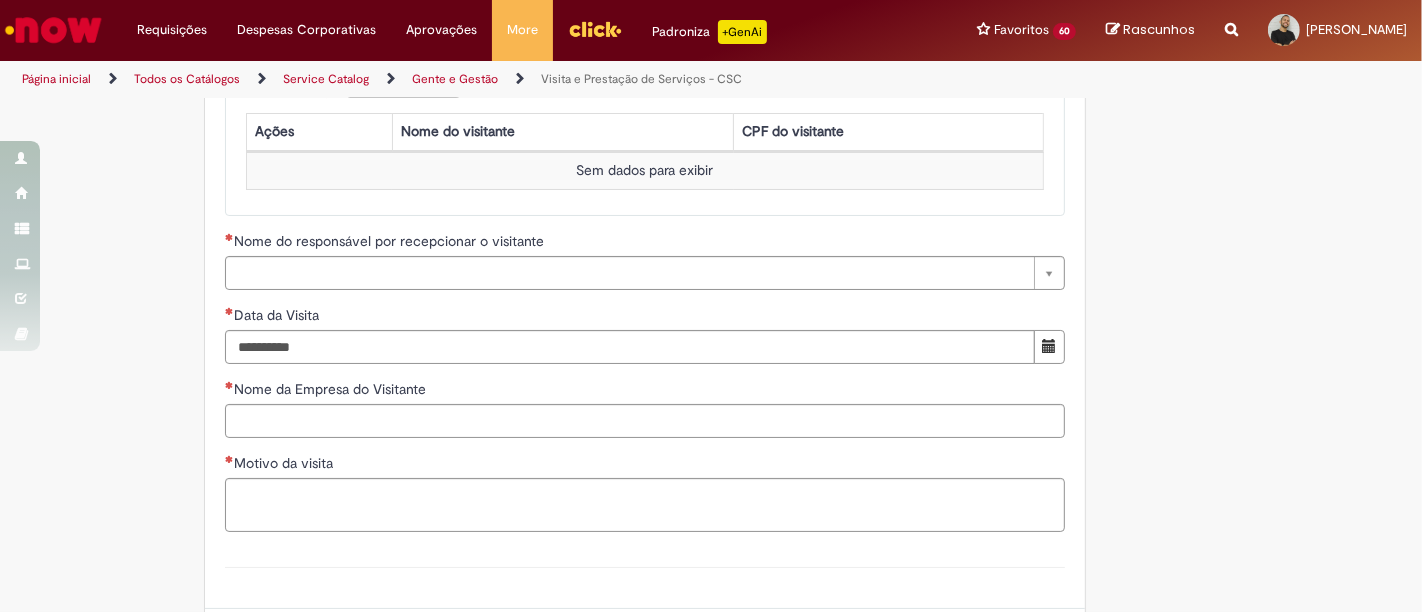 scroll, scrollTop: 1200, scrollLeft: 0, axis: vertical 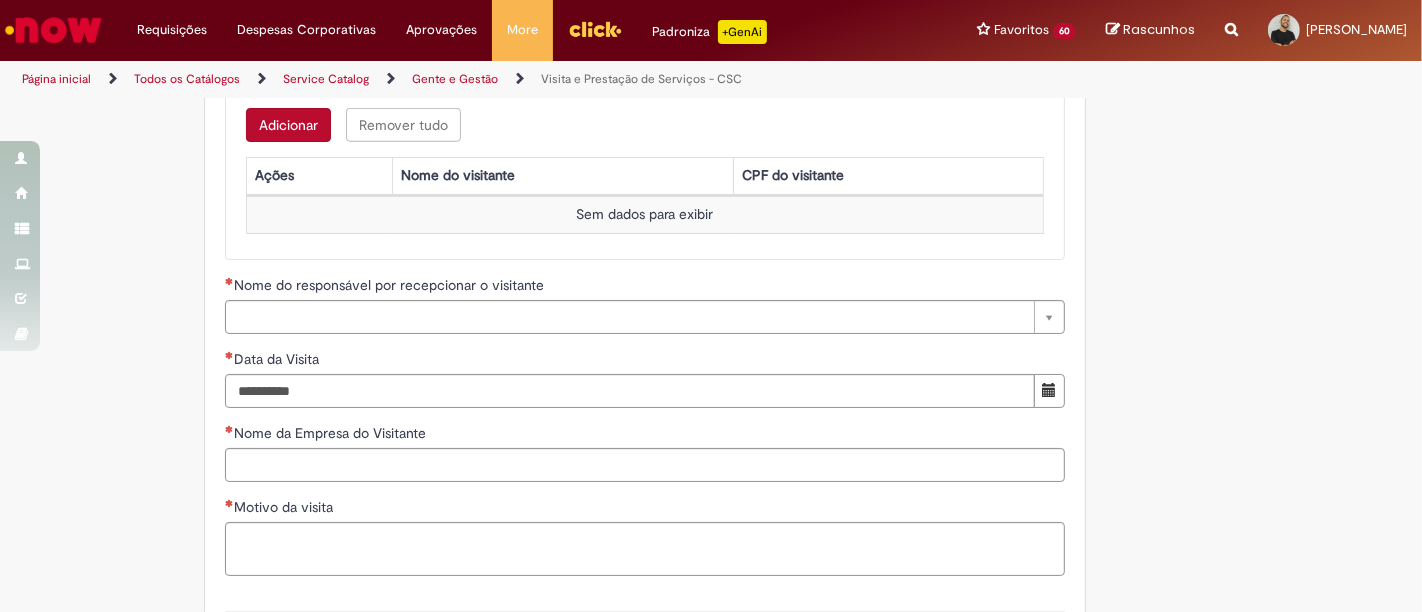 click on "Nome do responsável por recepcionar o visitante" at bounding box center (645, 287) 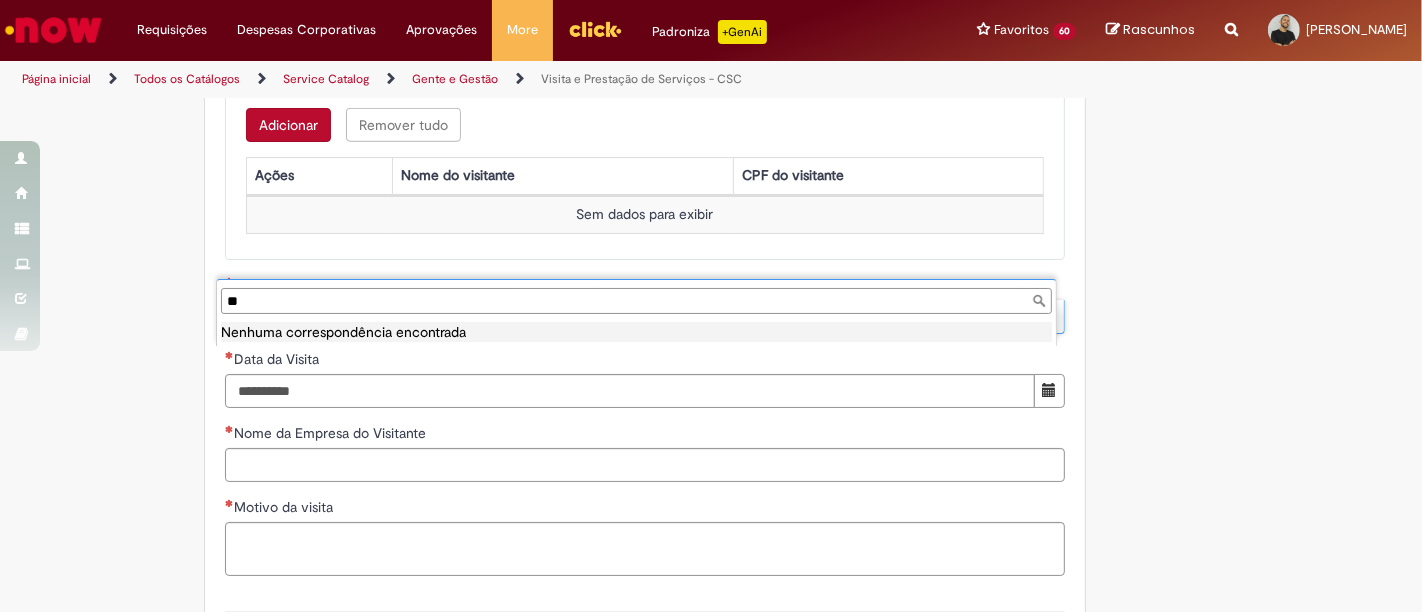 type on "*" 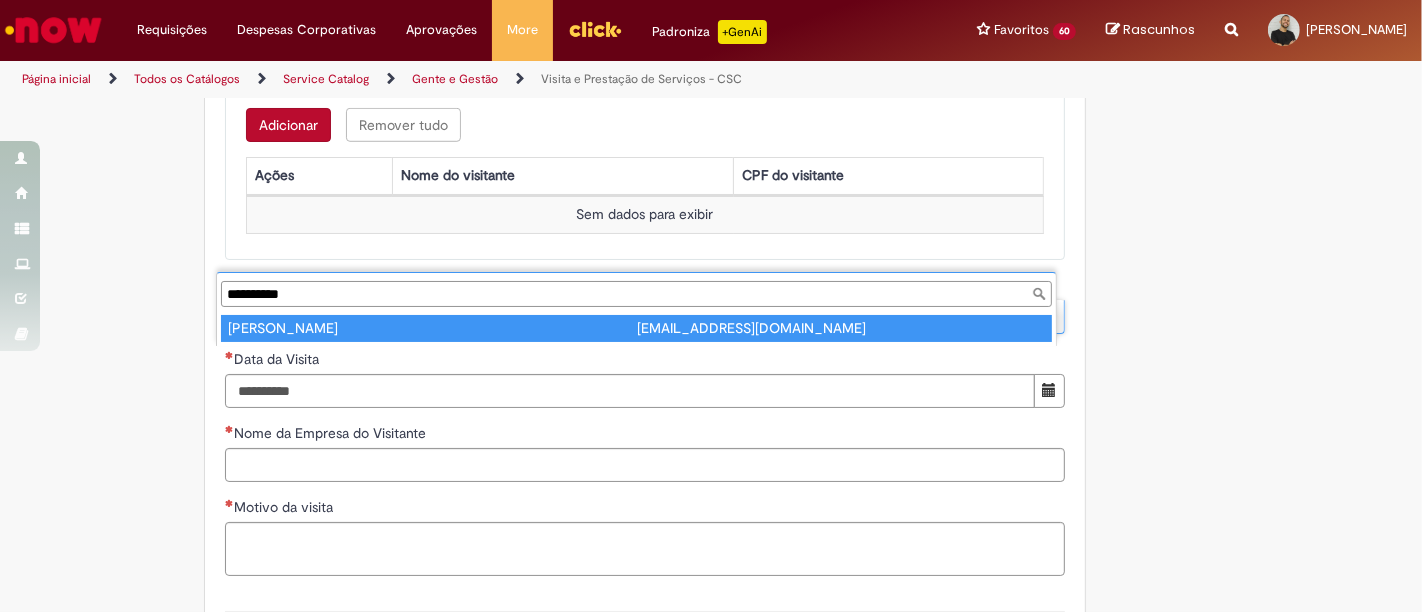 type on "**********" 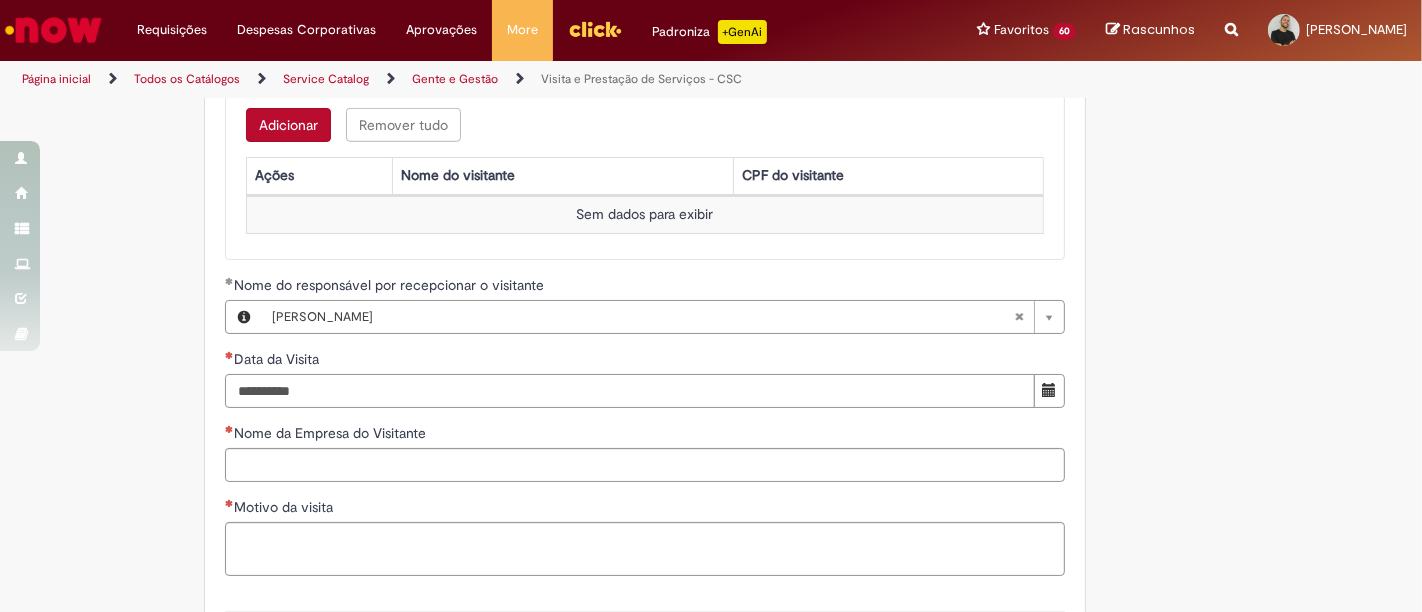 click on "Data da Visita" at bounding box center [630, 391] 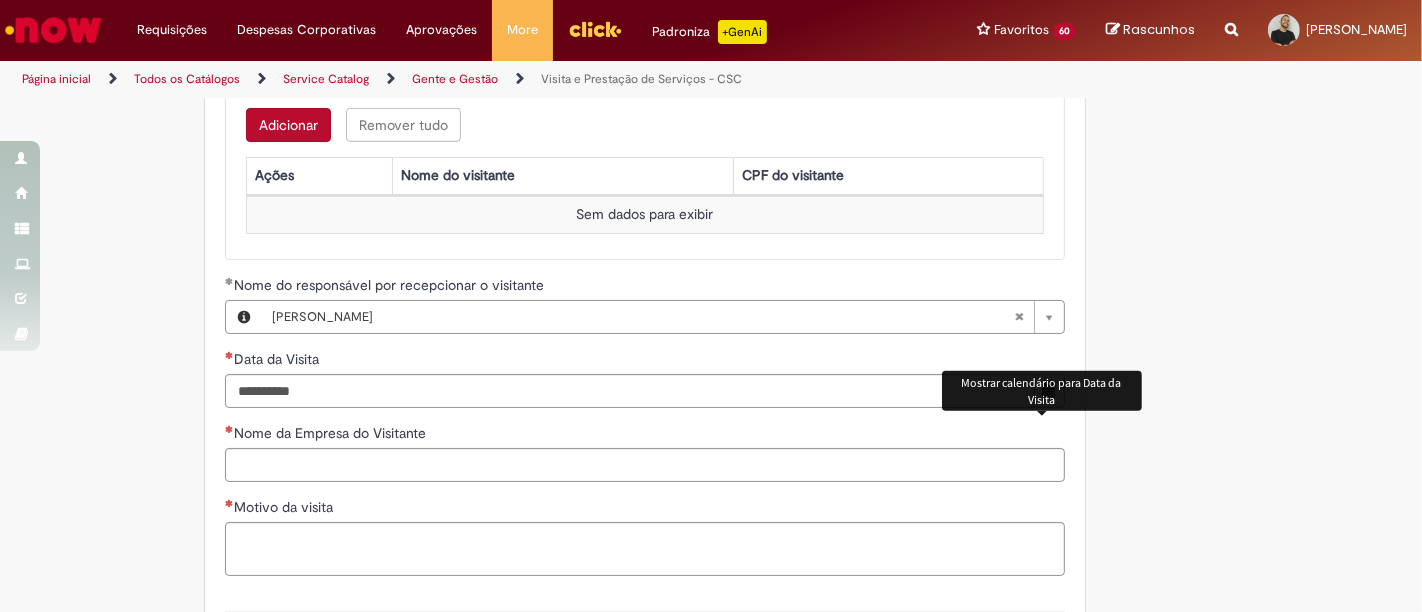 click at bounding box center [1049, 391] 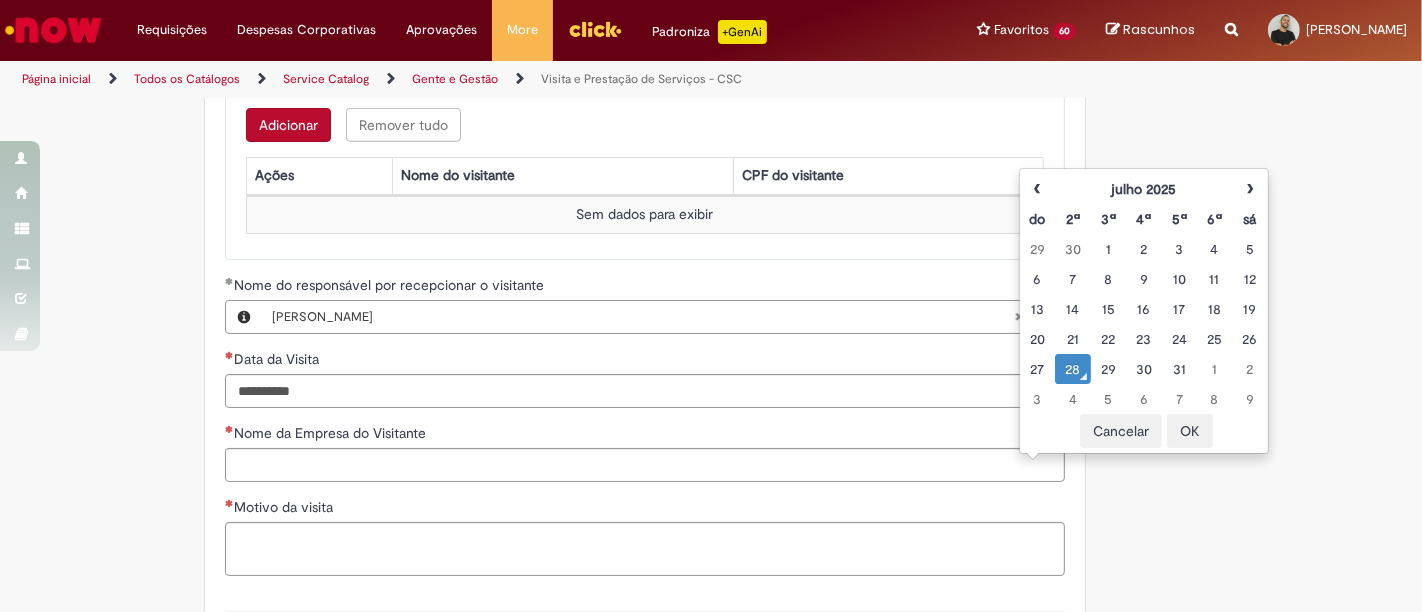 click on "28" at bounding box center (1072, 369) 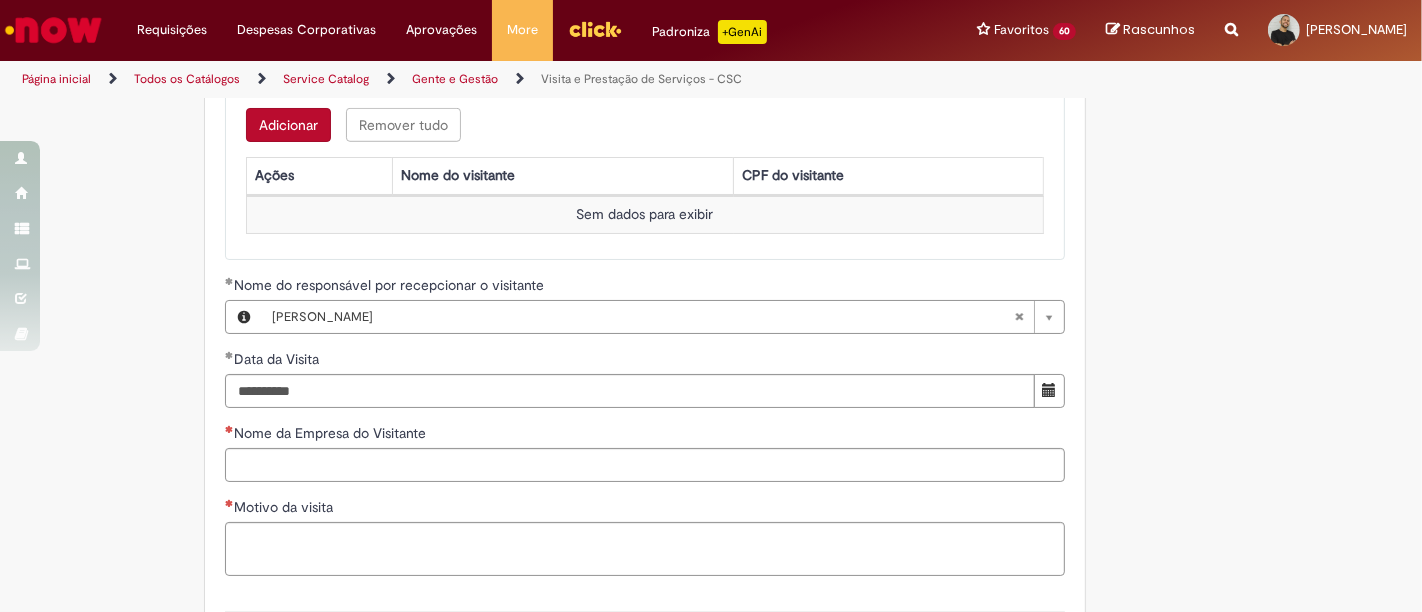 click on "Adicionar a Favoritos
Visita e Prestação de Serviços - CSC
Oferta destinada a solicitação de visita ou prestação de serviços no CSC.
Fluxo de atendimento:
Solicitação de visita:  é solicitada aprovação ao responsável pelo visitante e após aprovado, é solicitado a aprovação da recepção do CSC, que fará a liberação do visitante. Caso a solicitação for reprovada em algum momento pelos aprovadores o chamado é cancelado automaticamente.
Solicitação de prestação de serviços:  é solicitada aprovação do técnico de segurança do CSC e após aprovado, é solicitado a aprovação da recepção do CSC, que fará a liberação do prestador de serviços. Caso a solicitação for reprovada em algum momento pelos aprovadores o chamado é cancelado automaticamente.
Atenção:
Para  solicitação de prestação de serviços
Ficha Registro; ASO
**" at bounding box center (711, -132) 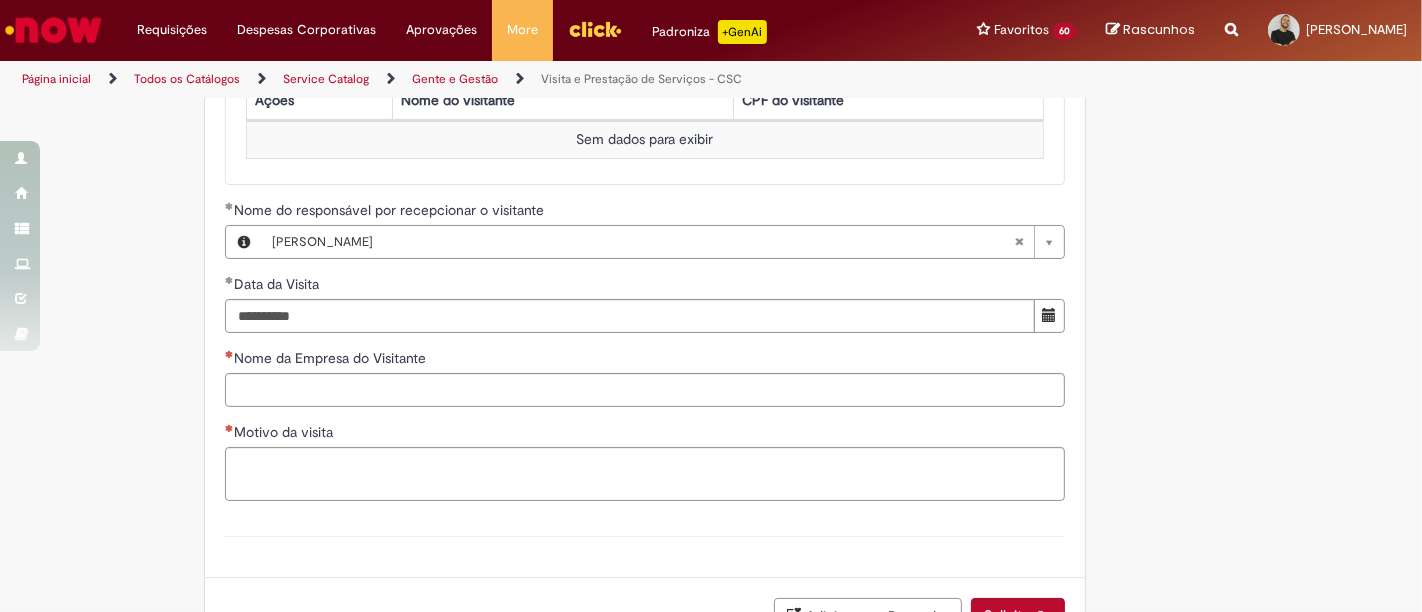 scroll, scrollTop: 1282, scrollLeft: 0, axis: vertical 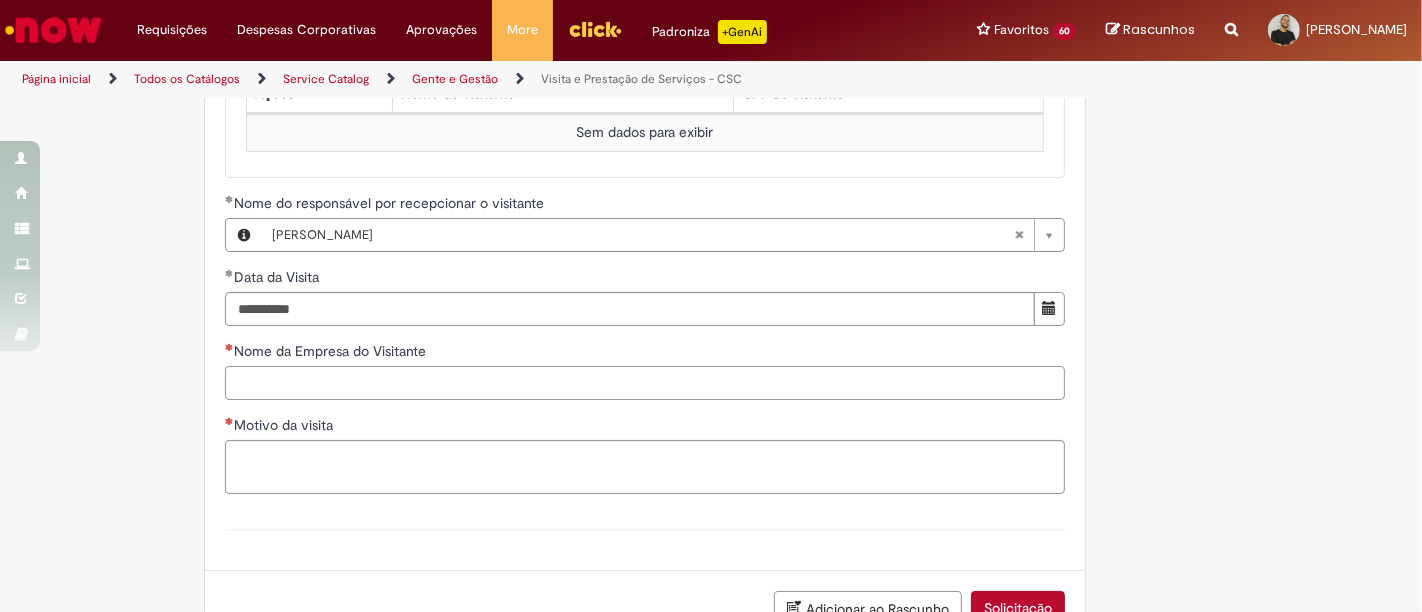 click on "Nome da Empresa do Visitante" at bounding box center (645, 383) 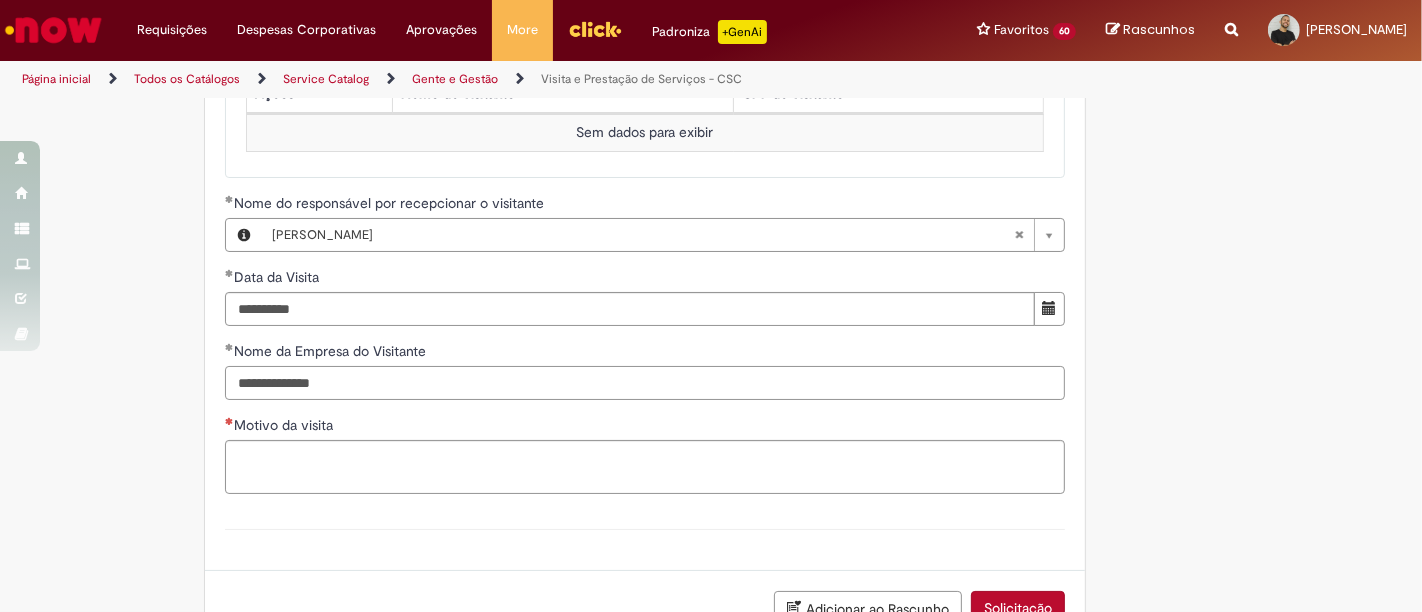 type on "**********" 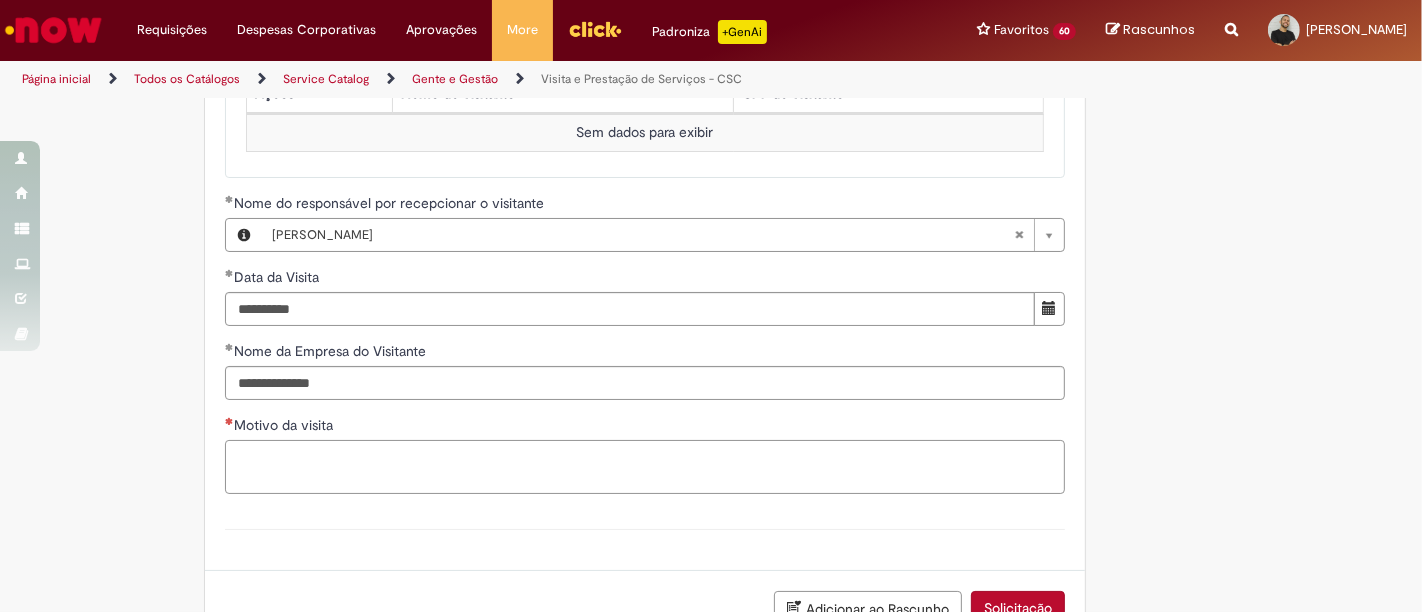 click on "Motivo da visita" at bounding box center (645, 466) 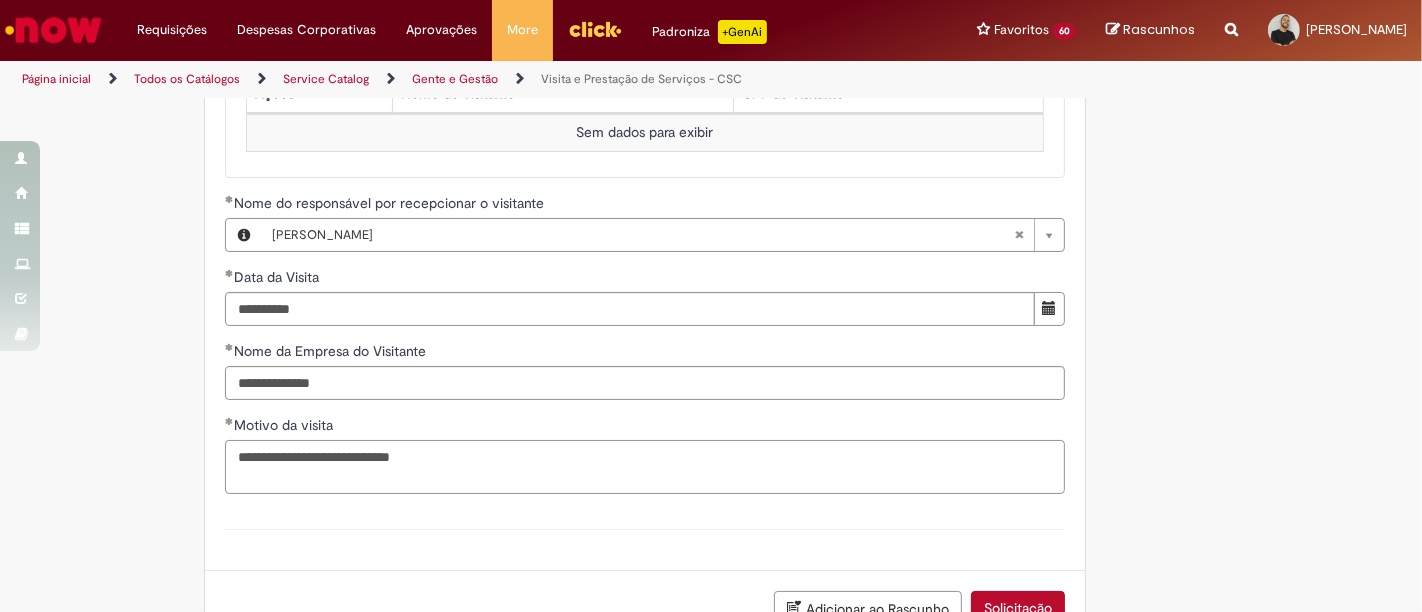 click on "**********" at bounding box center [645, 466] 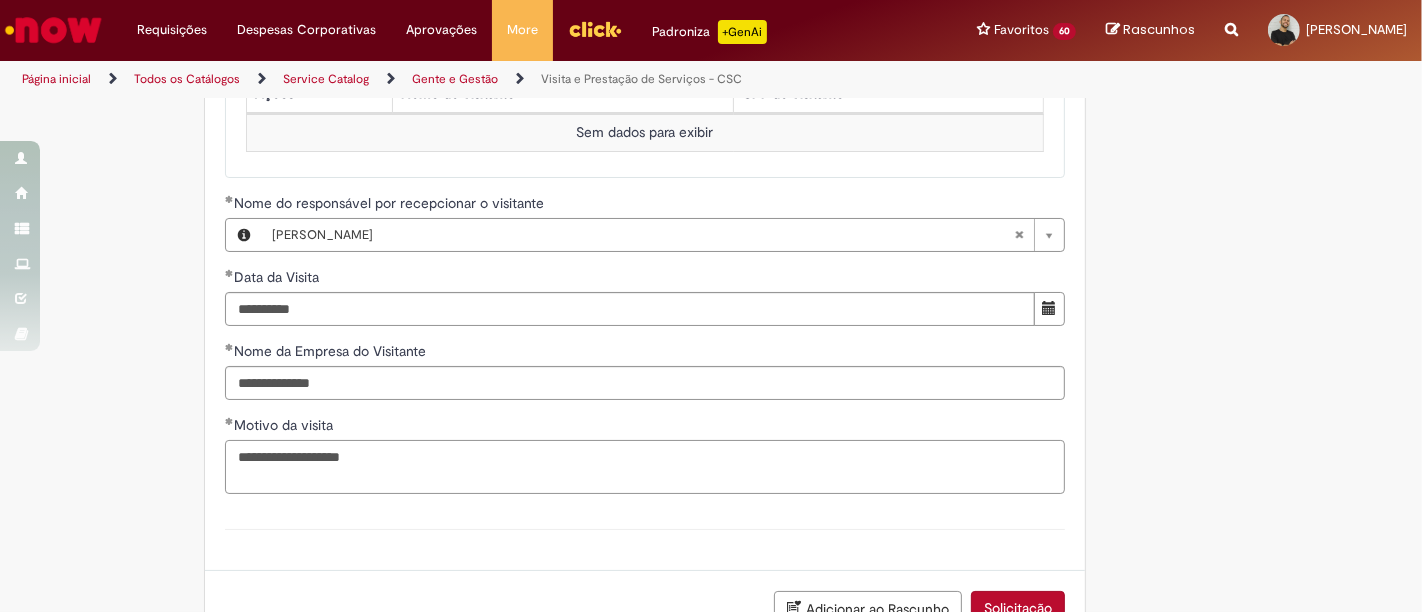 click on "**********" at bounding box center (645, 466) 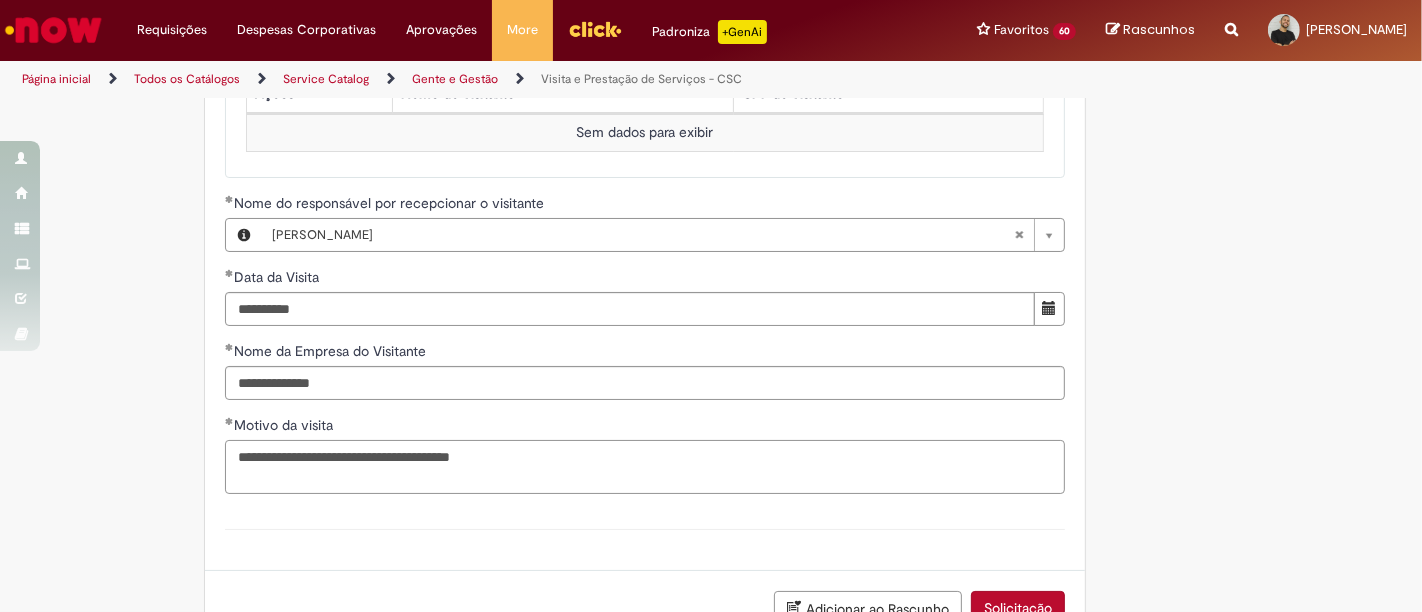 type on "**********" 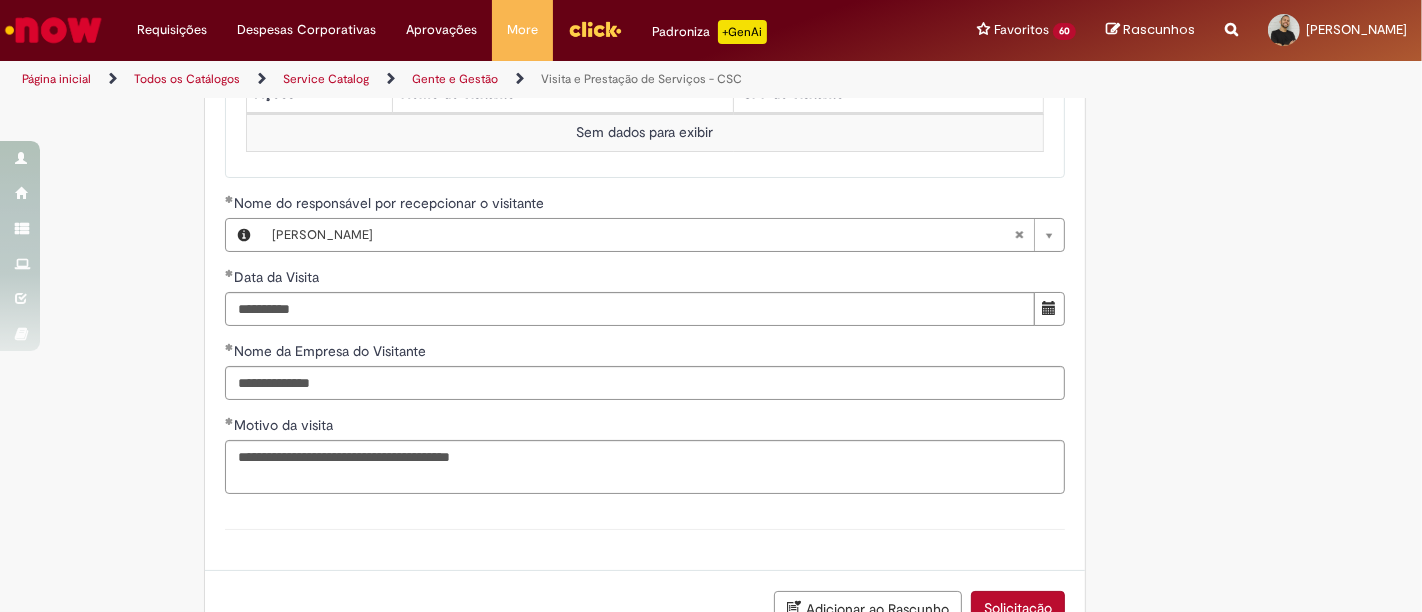click on "Adicionar a Favoritos
Visita e Prestação de Serviços - CSC
Oferta destinada a solicitação de visita ou prestação de serviços no CSC.
Fluxo de atendimento:
Solicitação de visita:  é solicitada aprovação ao responsável pelo visitante e após aprovado, é solicitado a aprovação da recepção do CSC, que fará a liberação do visitante. Caso a solicitação for reprovada em algum momento pelos aprovadores o chamado é cancelado automaticamente.
Solicitação de prestação de serviços:  é solicitada aprovação do técnico de segurança do CSC e após aprovado, é solicitado a aprovação da recepção do CSC, que fará a liberação do prestador de serviços. Caso a solicitação for reprovada em algum momento pelos aprovadores o chamado é cancelado automaticamente.
Atenção:
Para  solicitação de prestação de serviços
Ficha Registro; Ordem de Serviço; ASO" at bounding box center (613, -214) 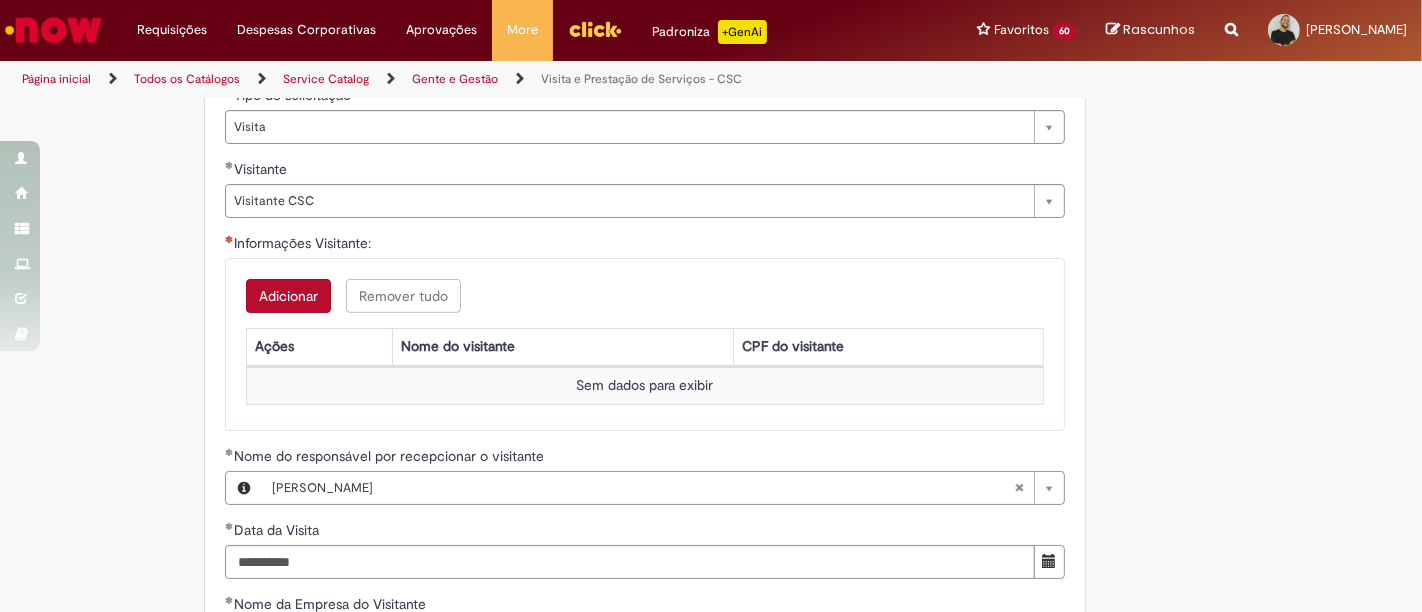 scroll, scrollTop: 1023, scrollLeft: 0, axis: vertical 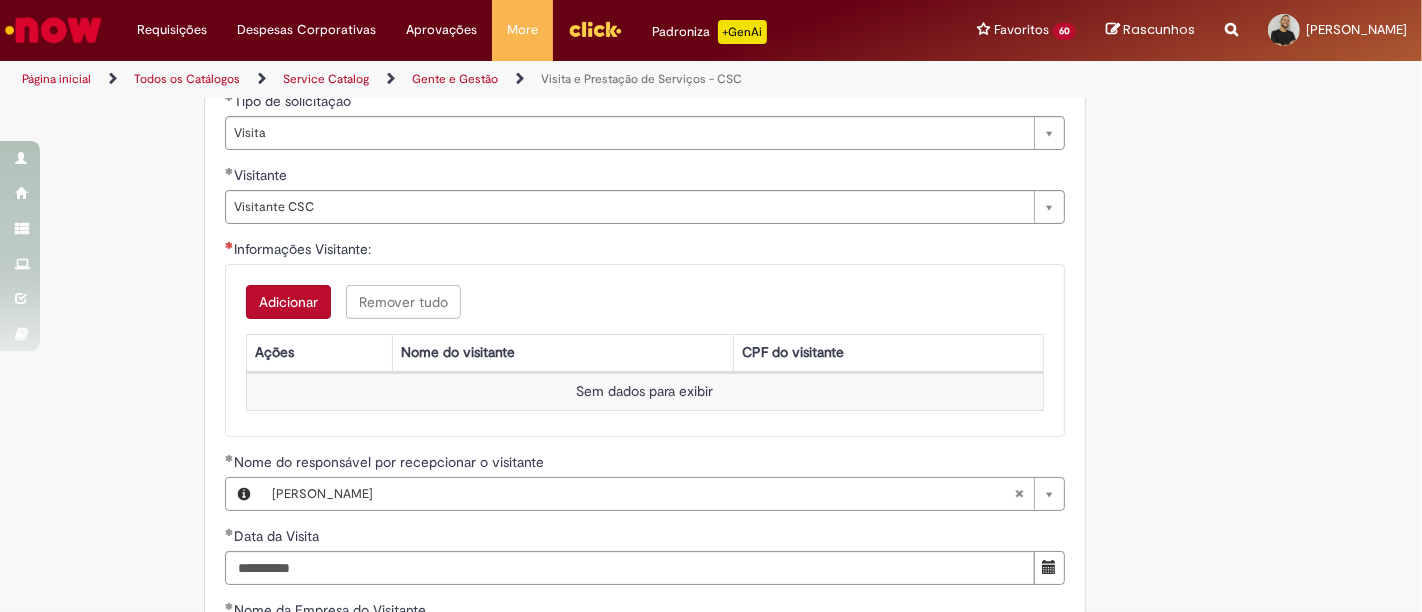 click on "Adicionar" at bounding box center (288, 302) 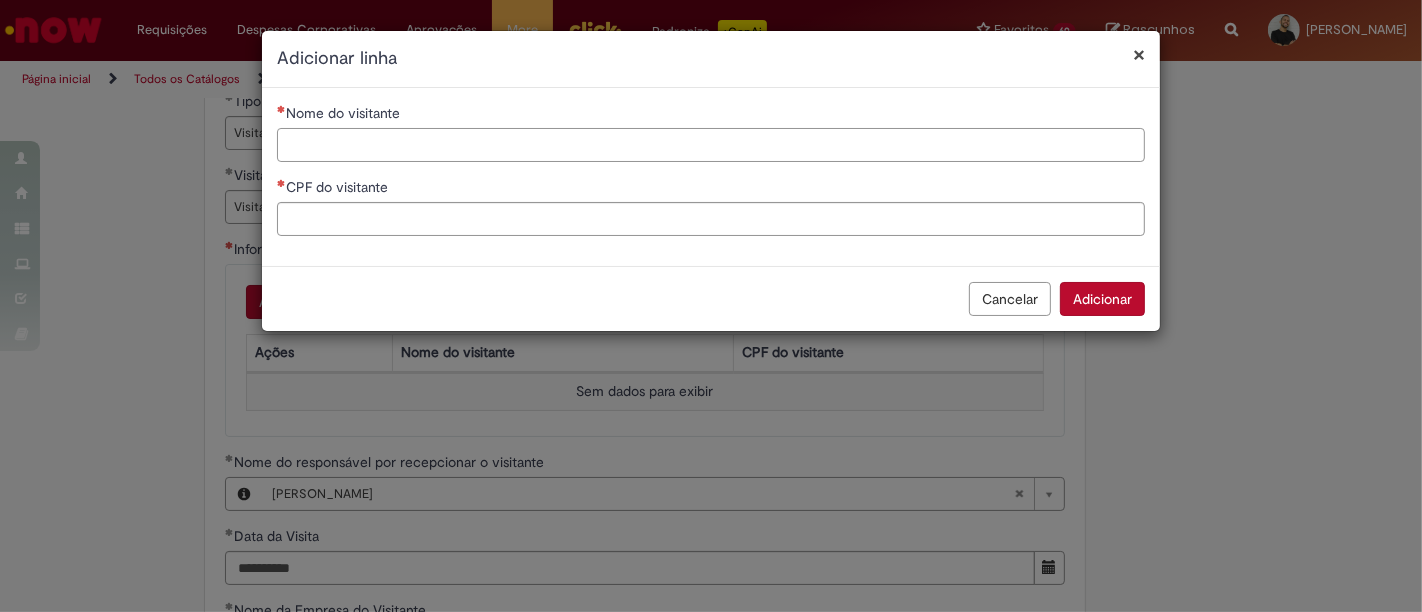 click on "Nome do visitante" at bounding box center (711, 145) 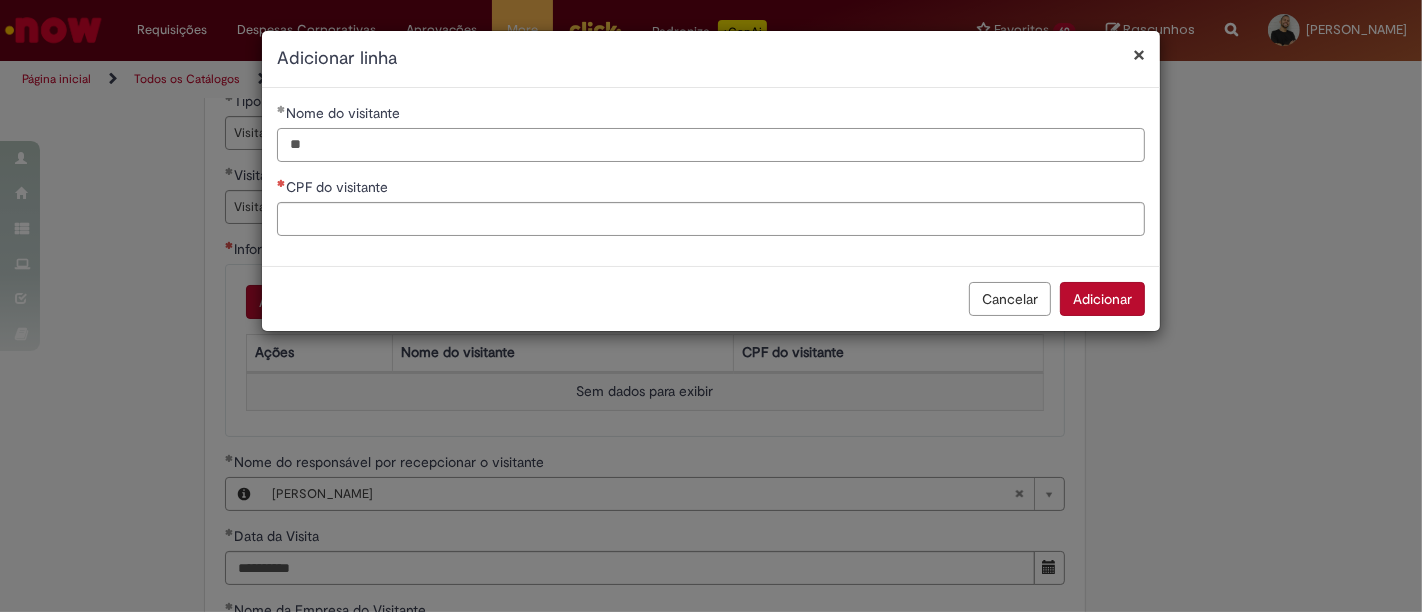 type on "*" 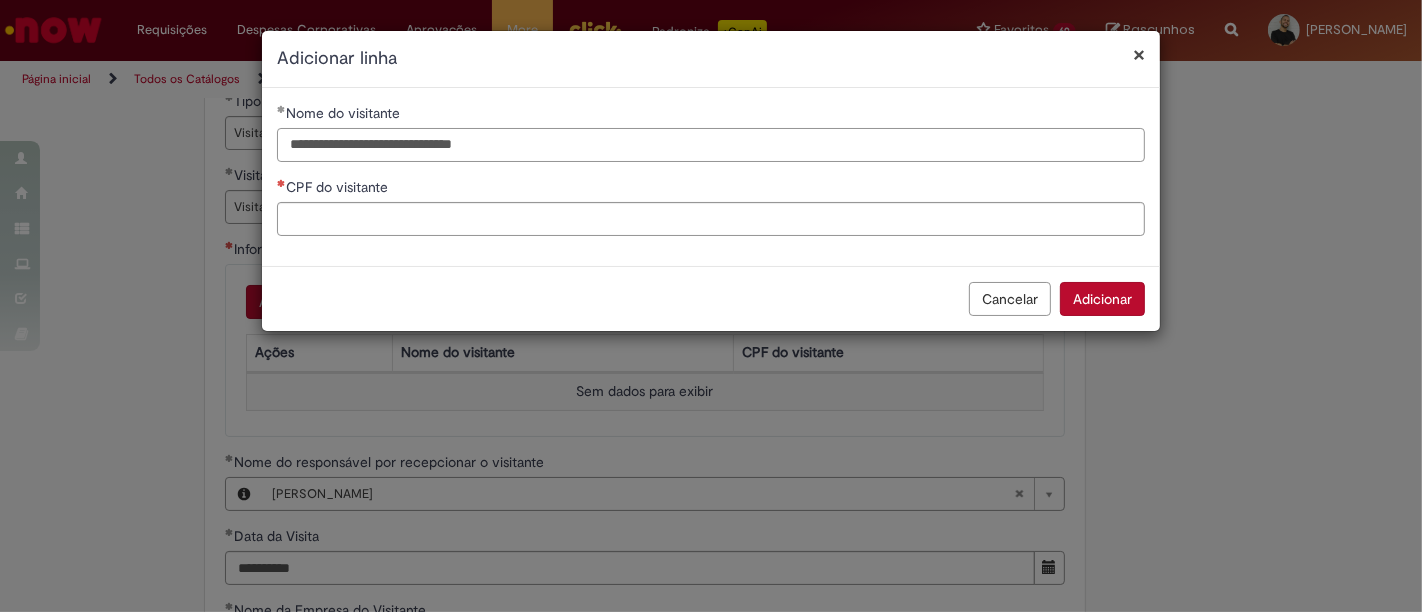 type on "**********" 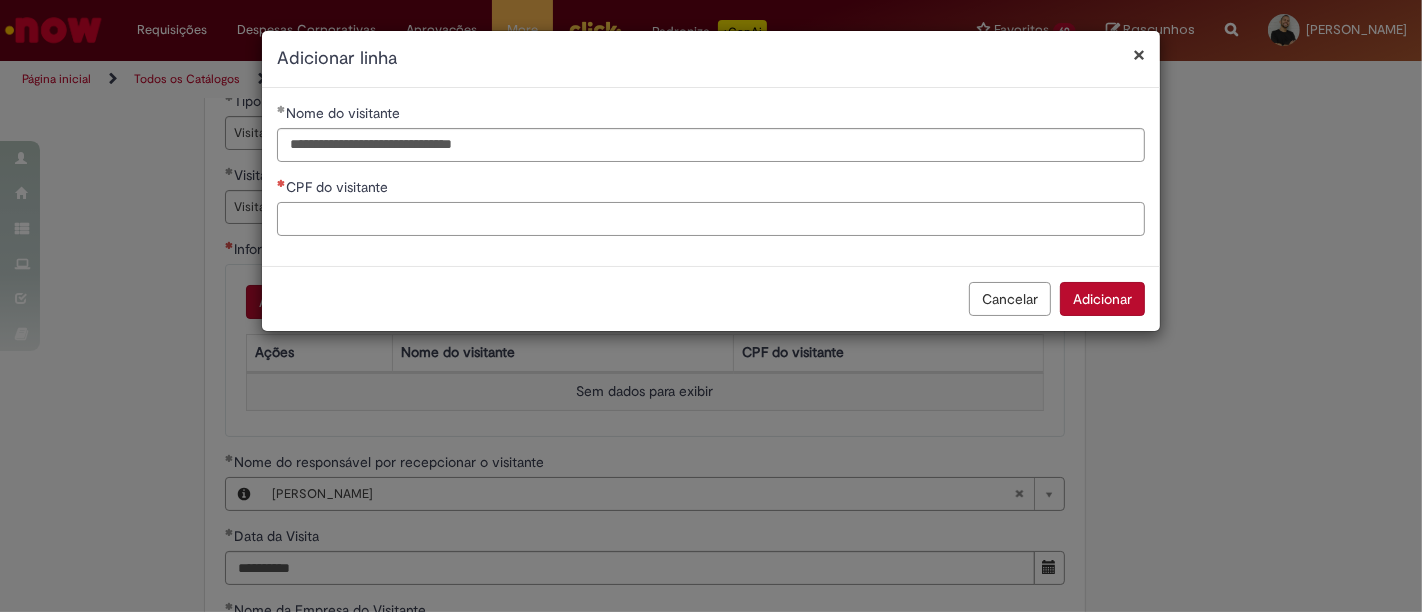 click on "CPF do visitante" at bounding box center [711, 219] 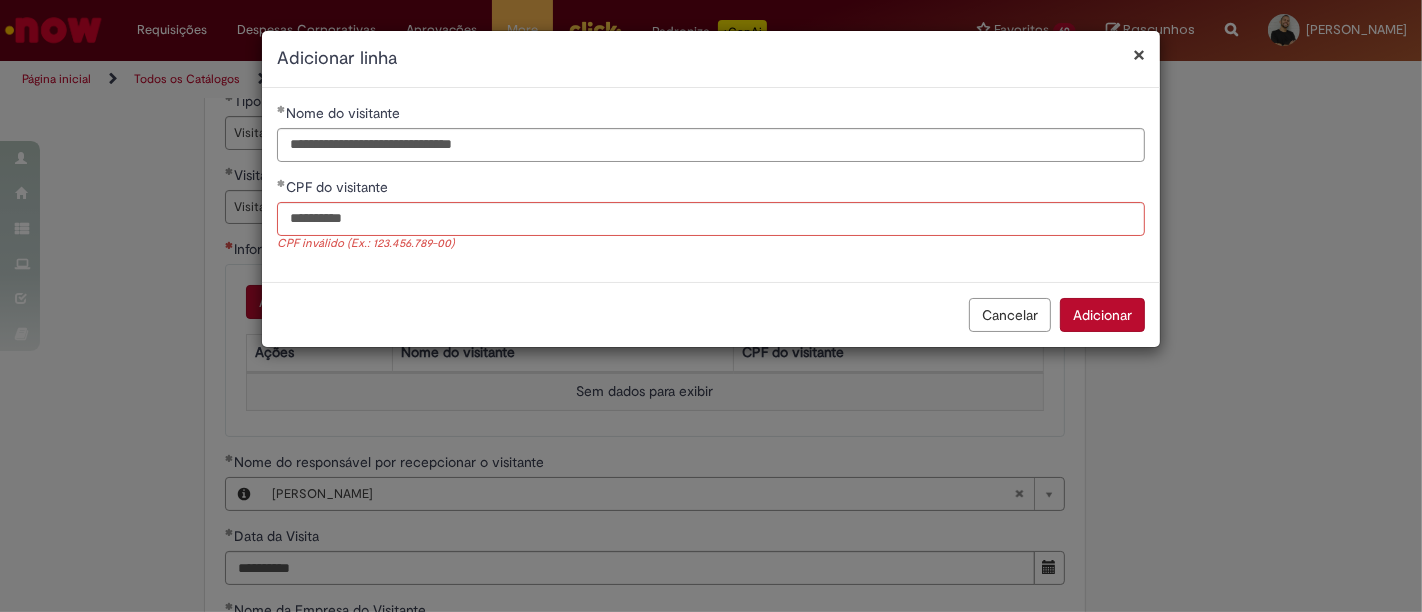 click on "Cancelar   Adicionar" at bounding box center [711, 314] 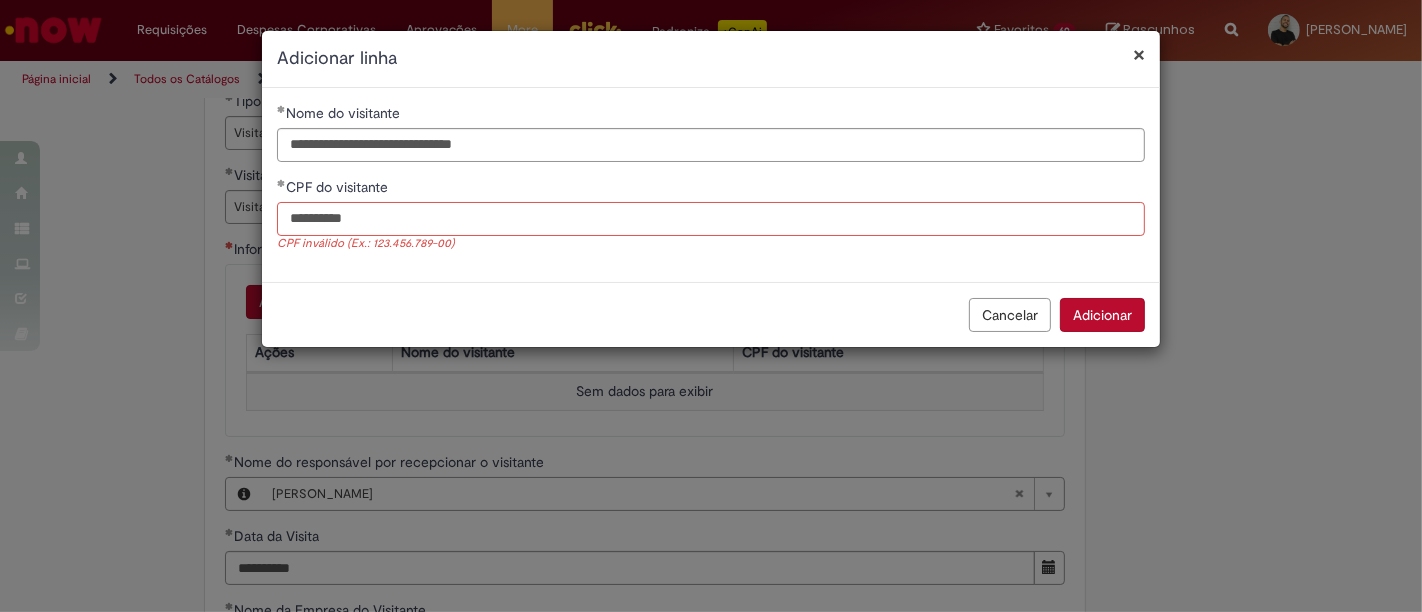 click on "**********" at bounding box center [711, 219] 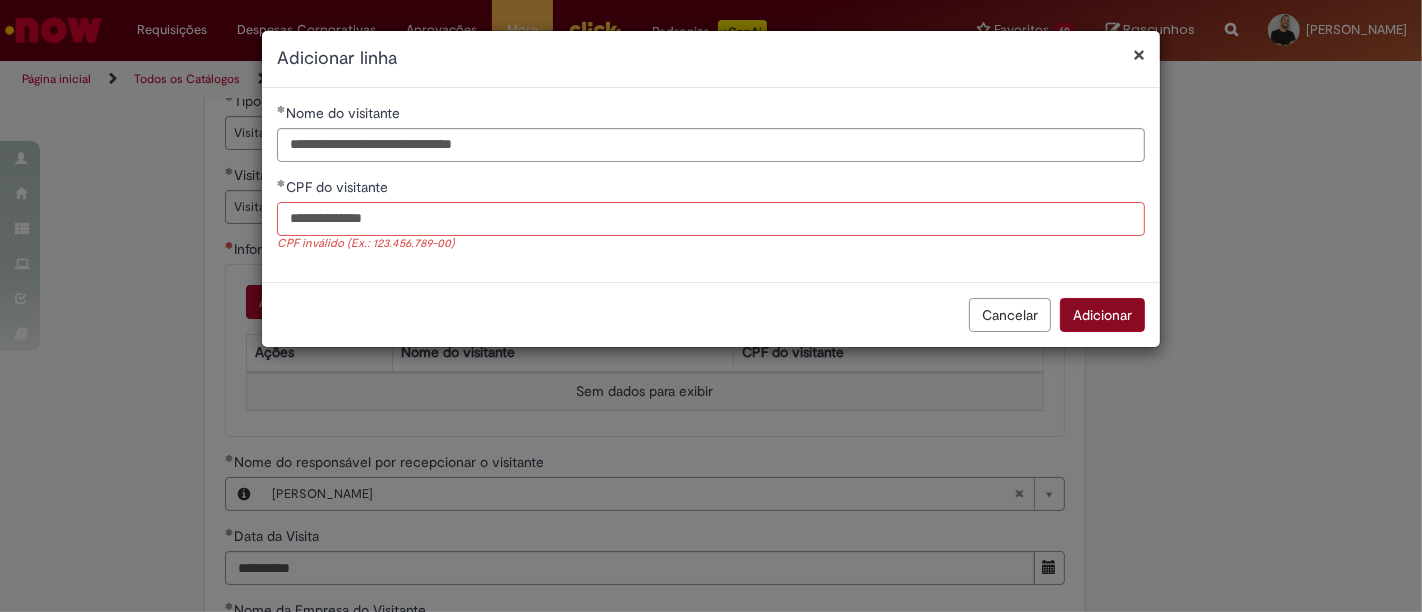 type on "**********" 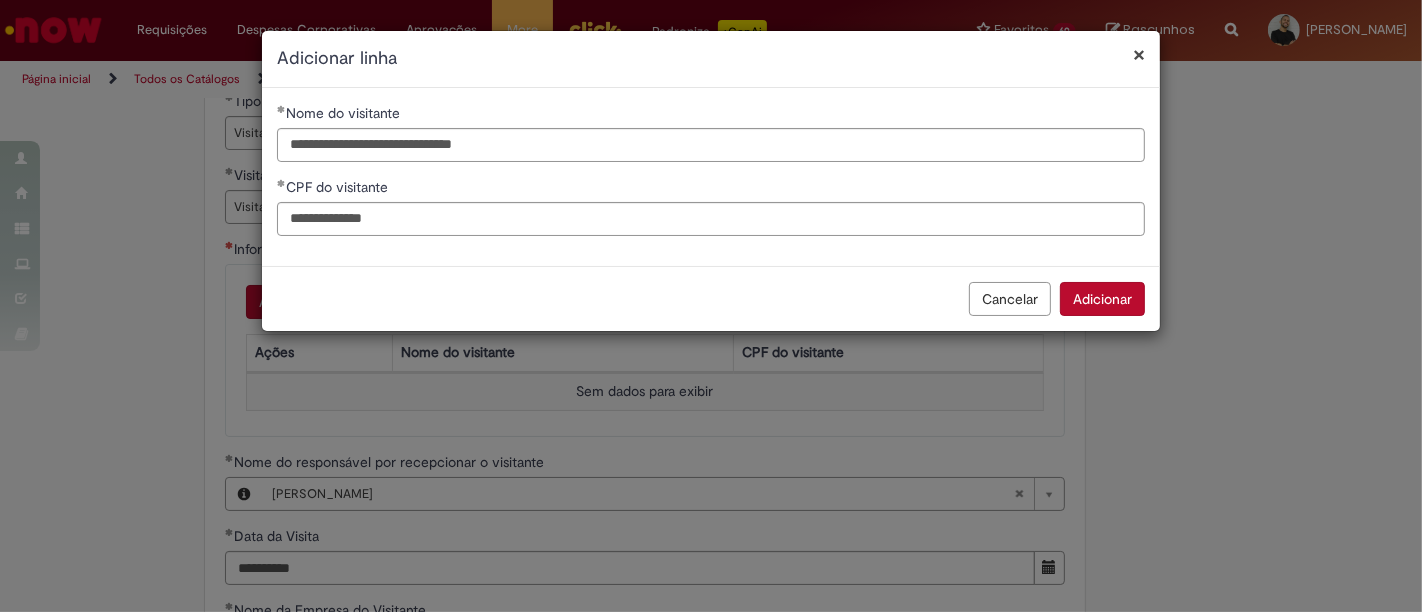 click on "Cancelar   Adicionar" at bounding box center (711, 298) 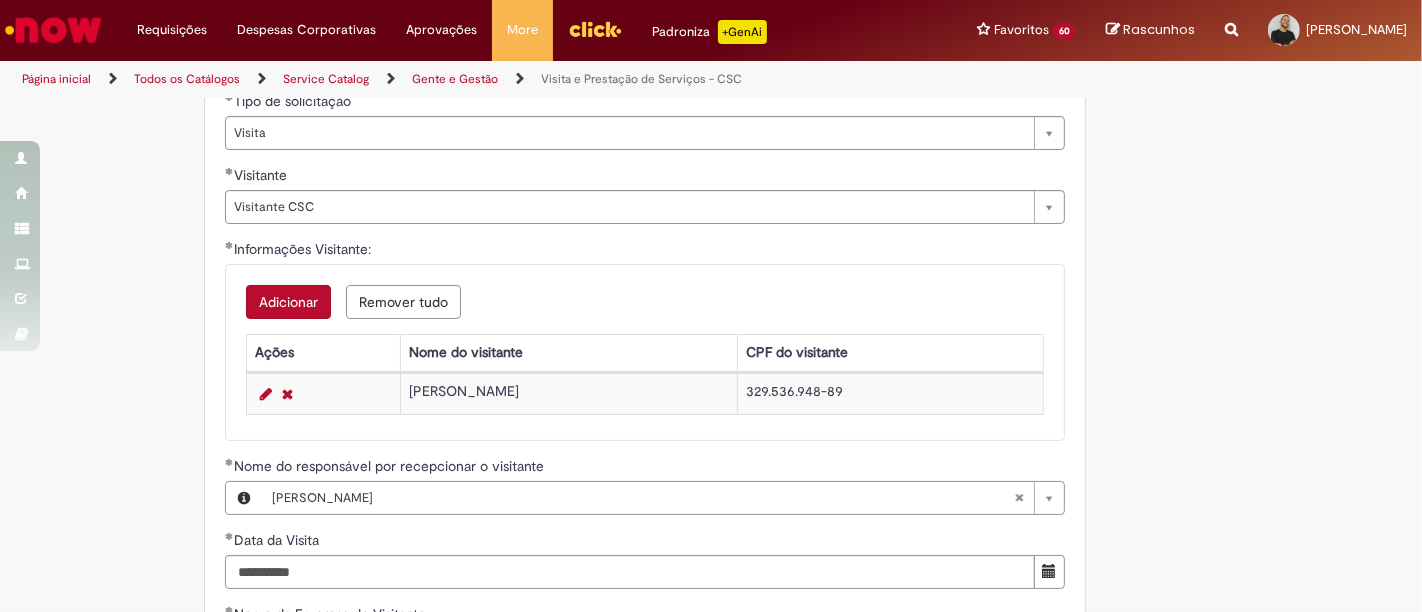 click on "Adicionar" at bounding box center (288, 302) 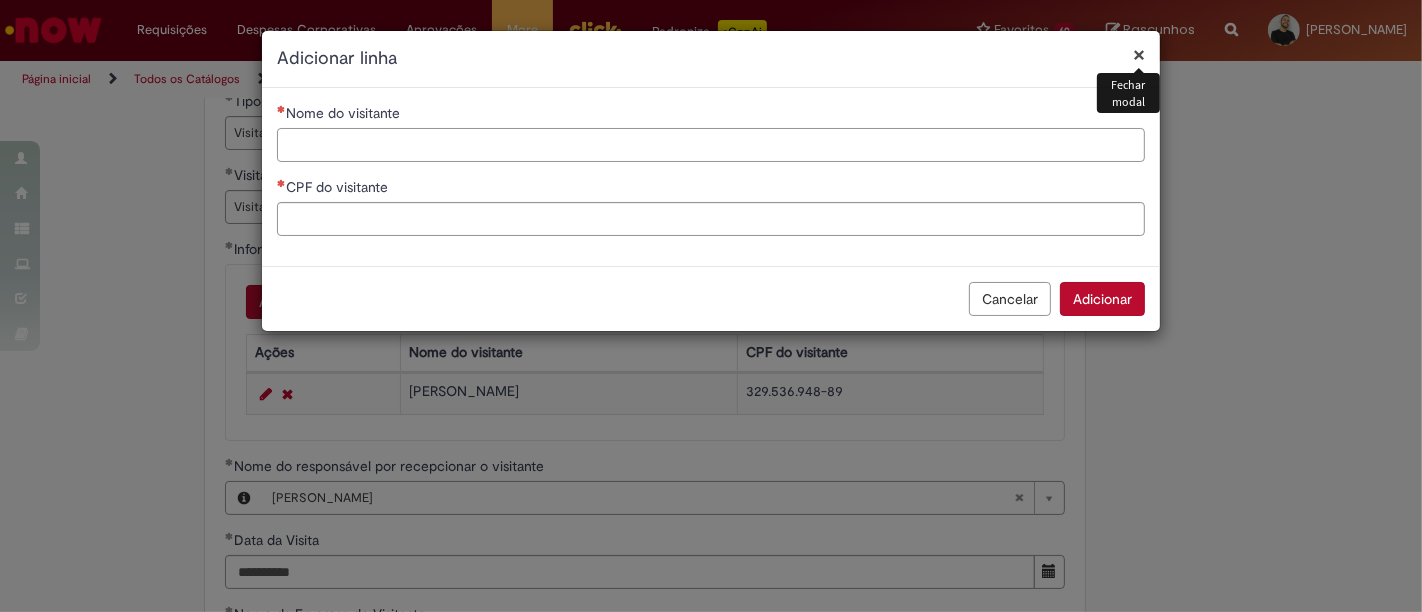 click on "Nome do visitante" at bounding box center (711, 145) 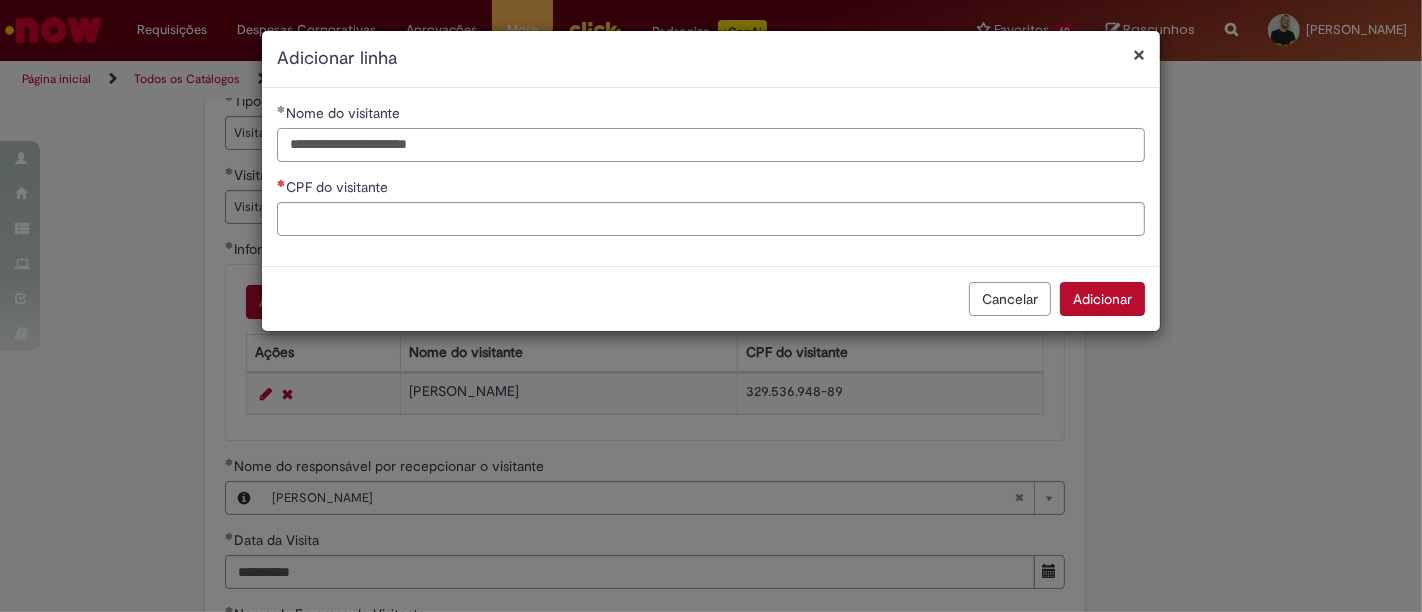 click on "**********" at bounding box center (711, 145) 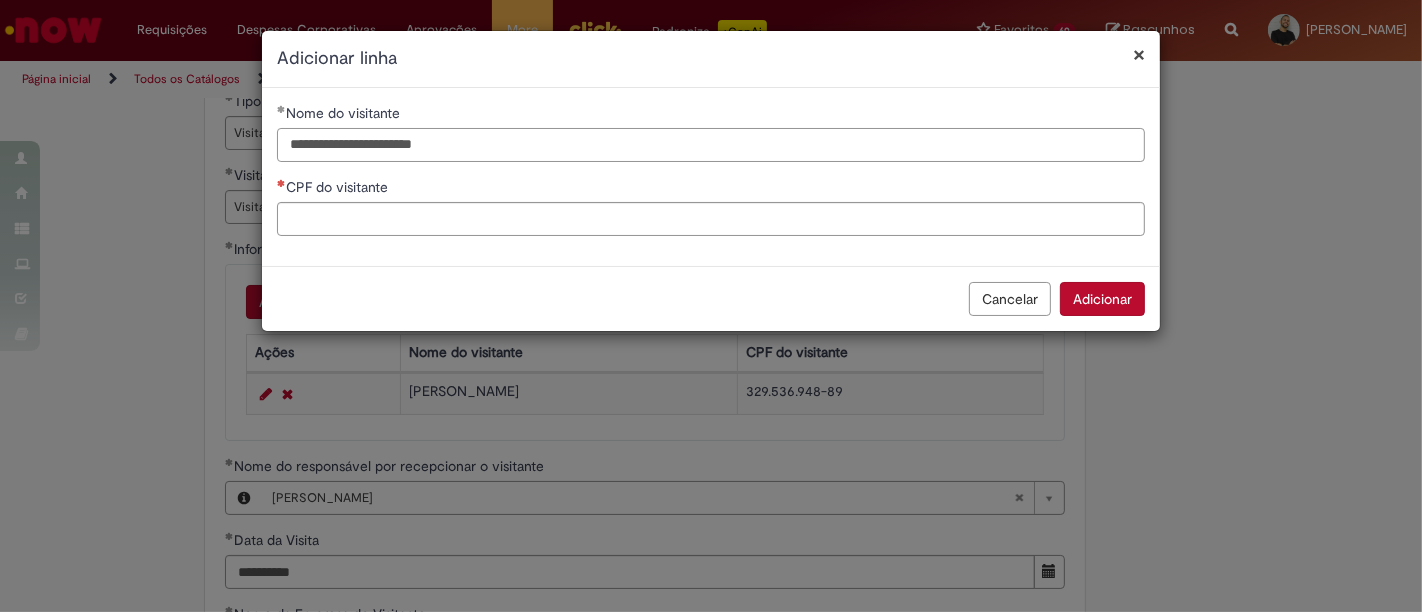 type on "**********" 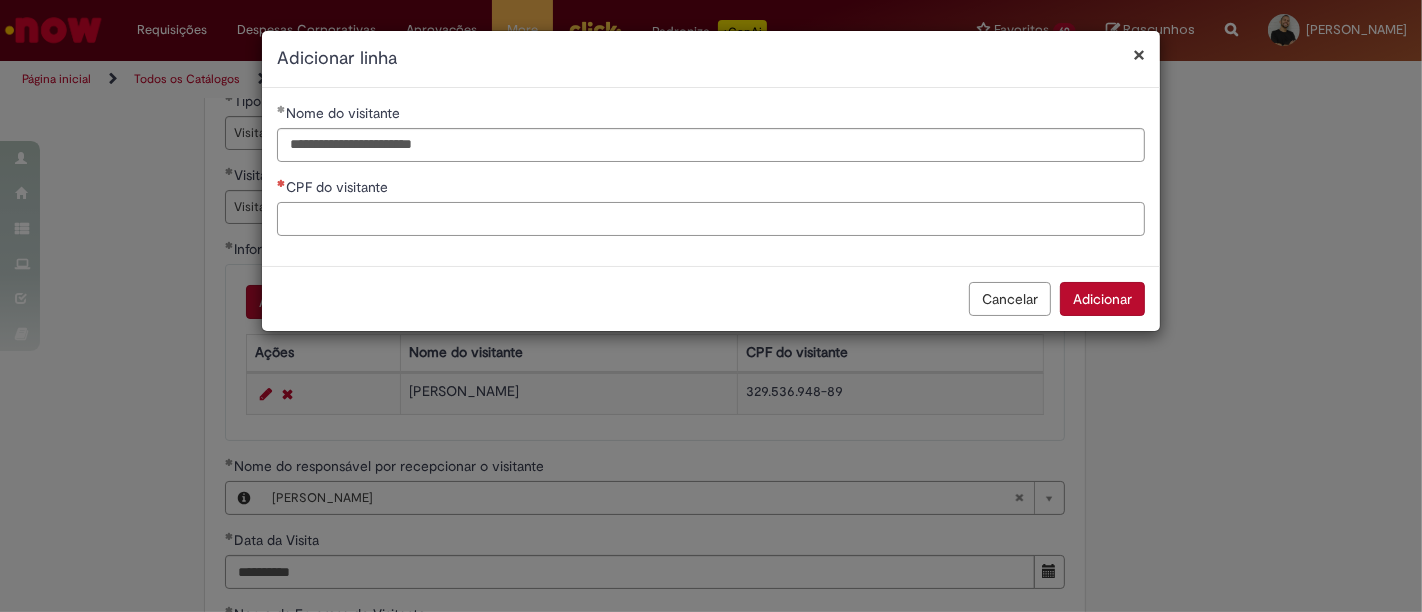 click on "CPF do visitante" at bounding box center [711, 219] 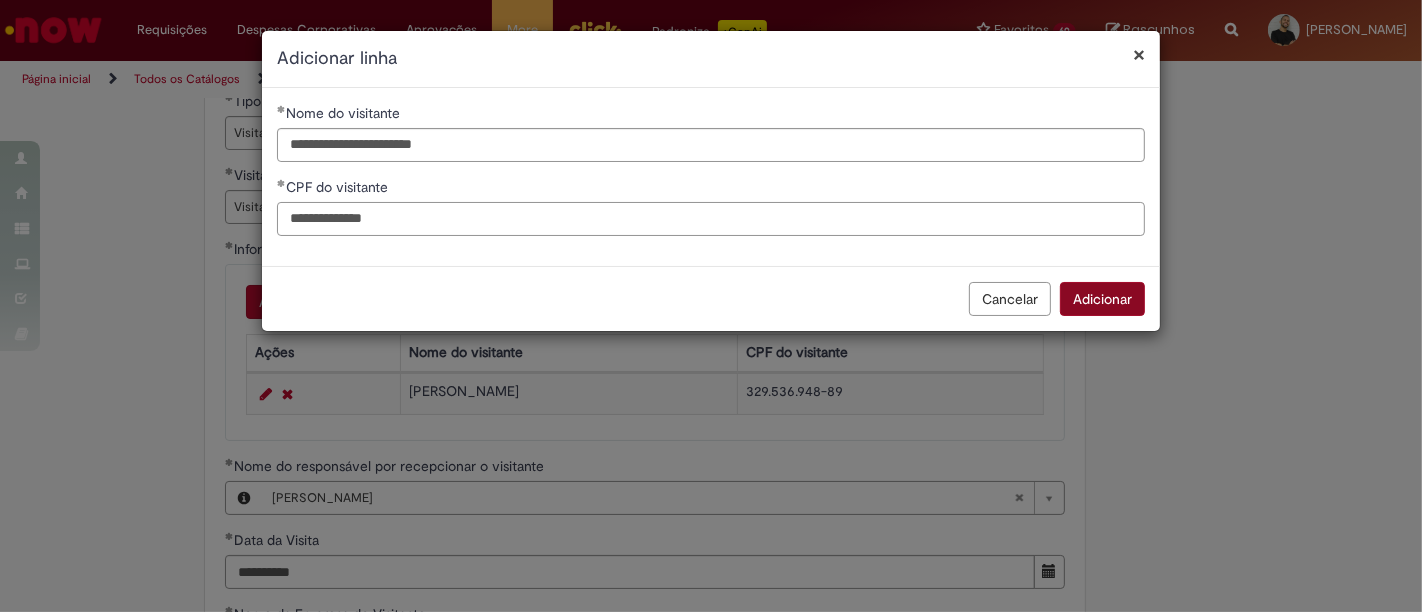 type on "**********" 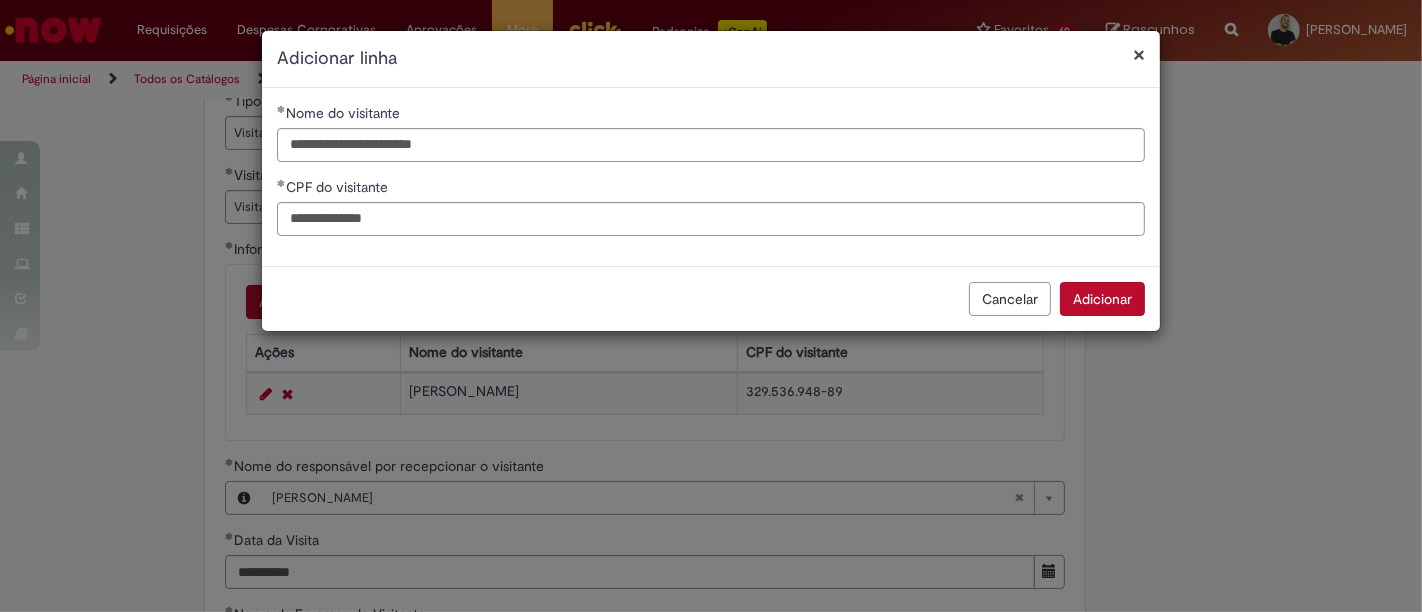 click on "Adicionar" at bounding box center [1102, 299] 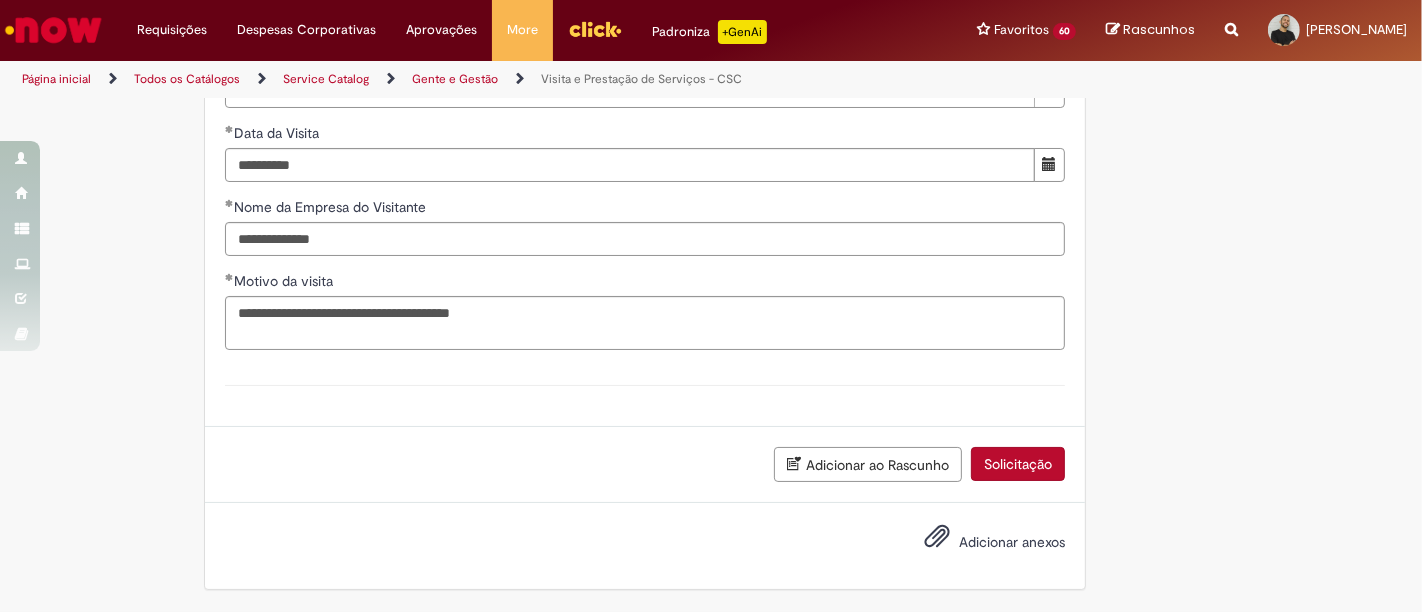 scroll, scrollTop: 1514, scrollLeft: 0, axis: vertical 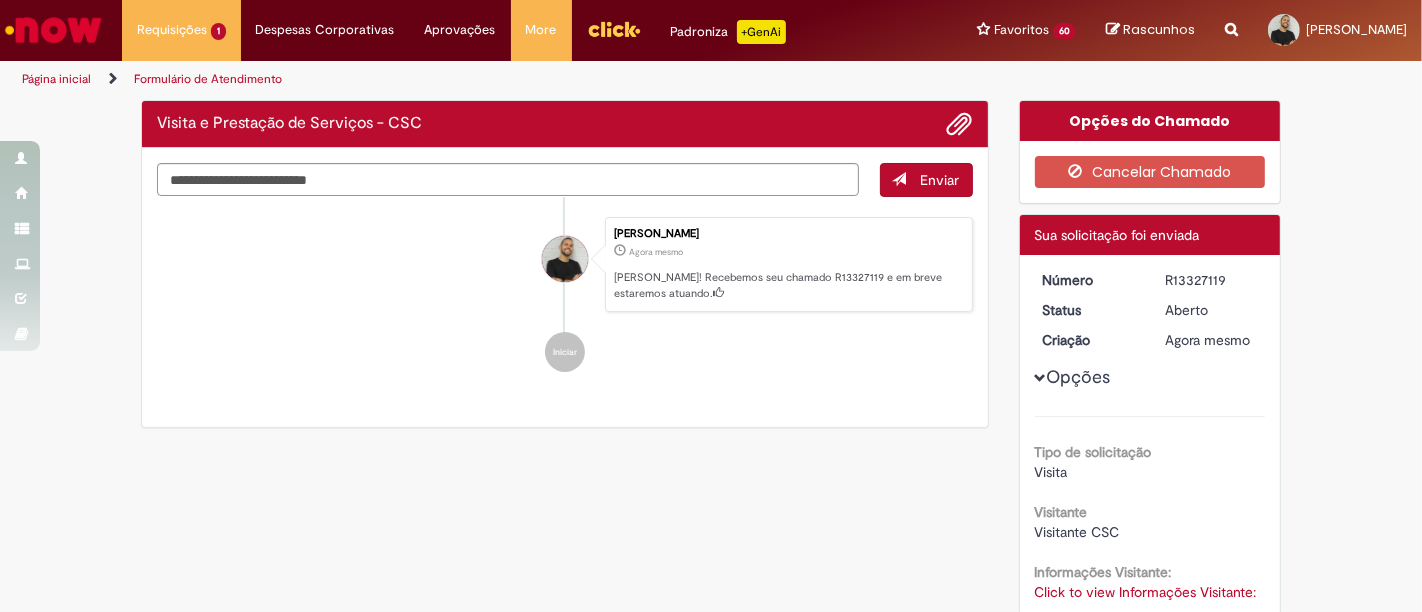 click on "R13327119" at bounding box center [1211, 280] 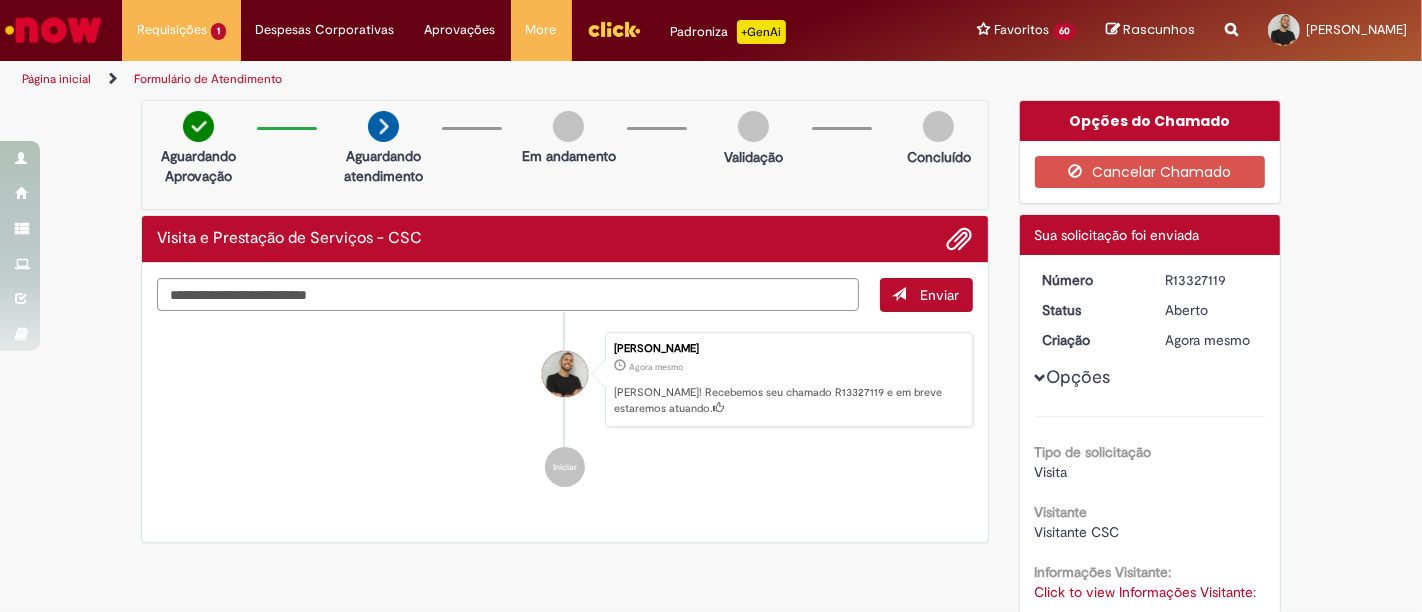 copy on "R13327119" 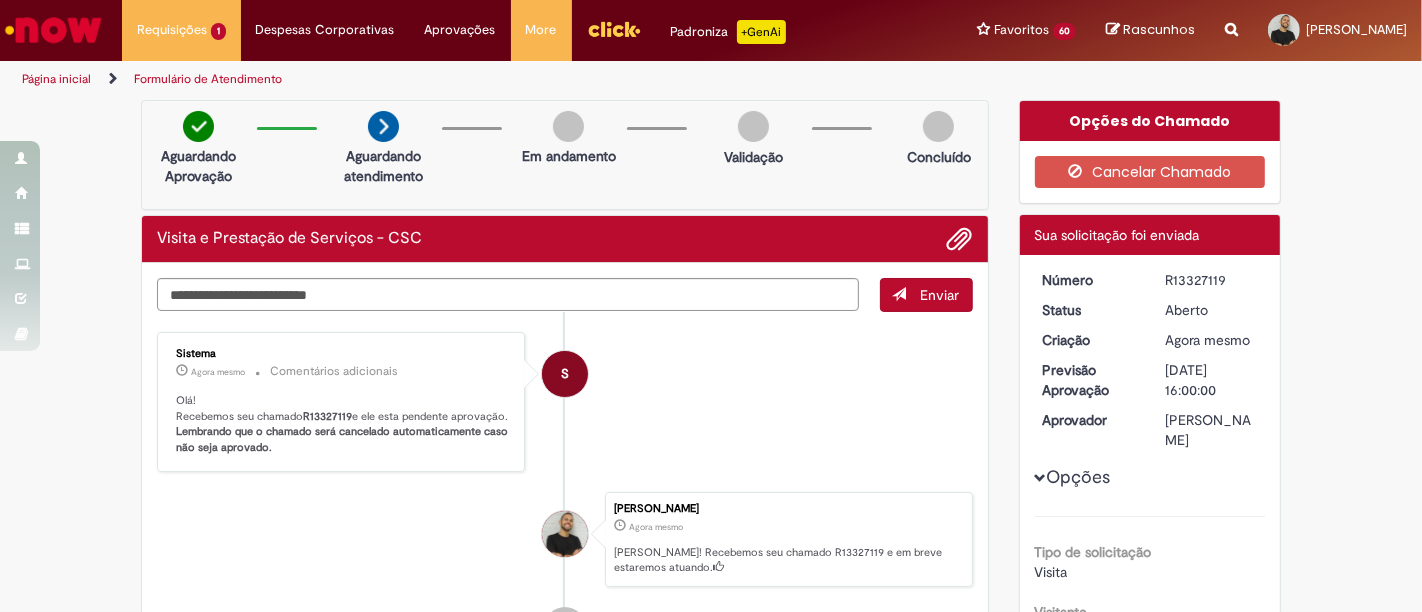 click on "R13327119" at bounding box center [1211, 280] 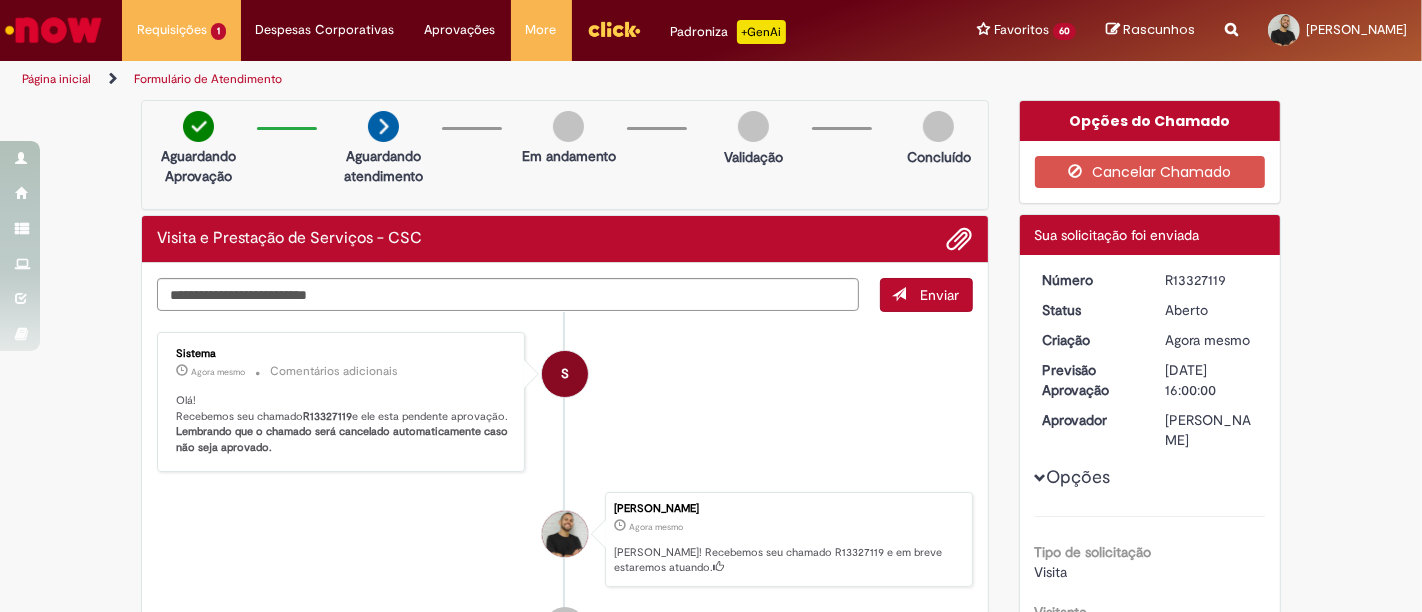 copy on "R13327119" 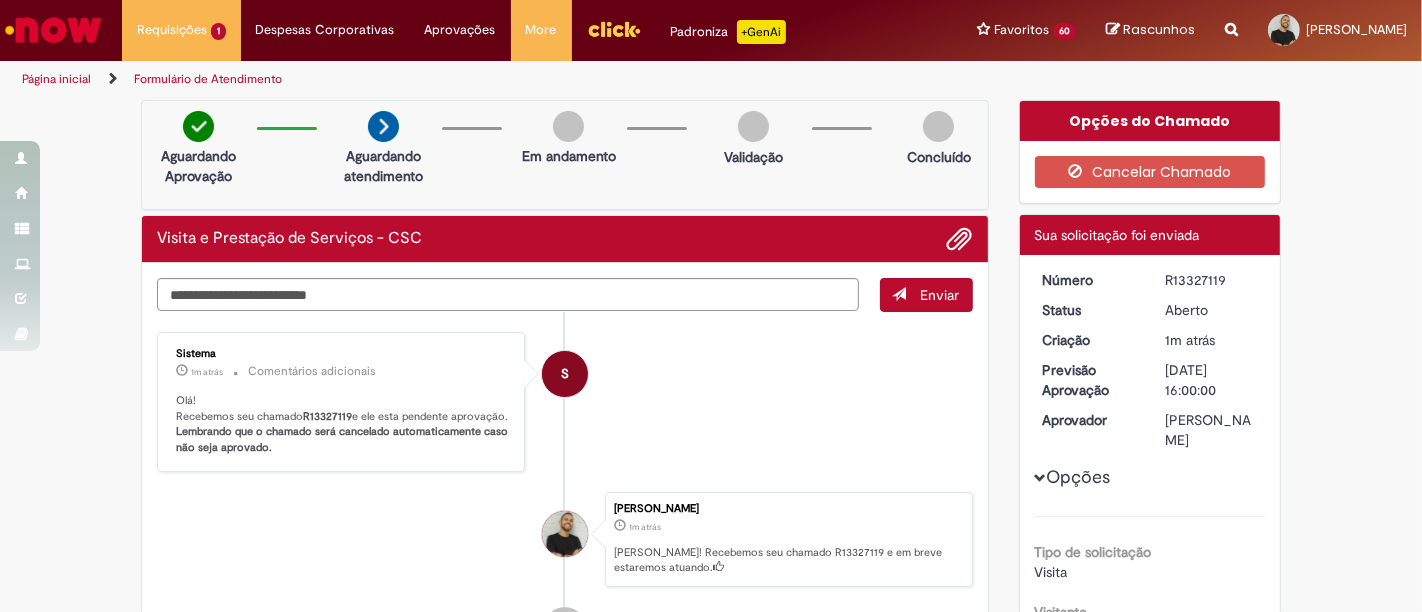 copy on "R13327119" 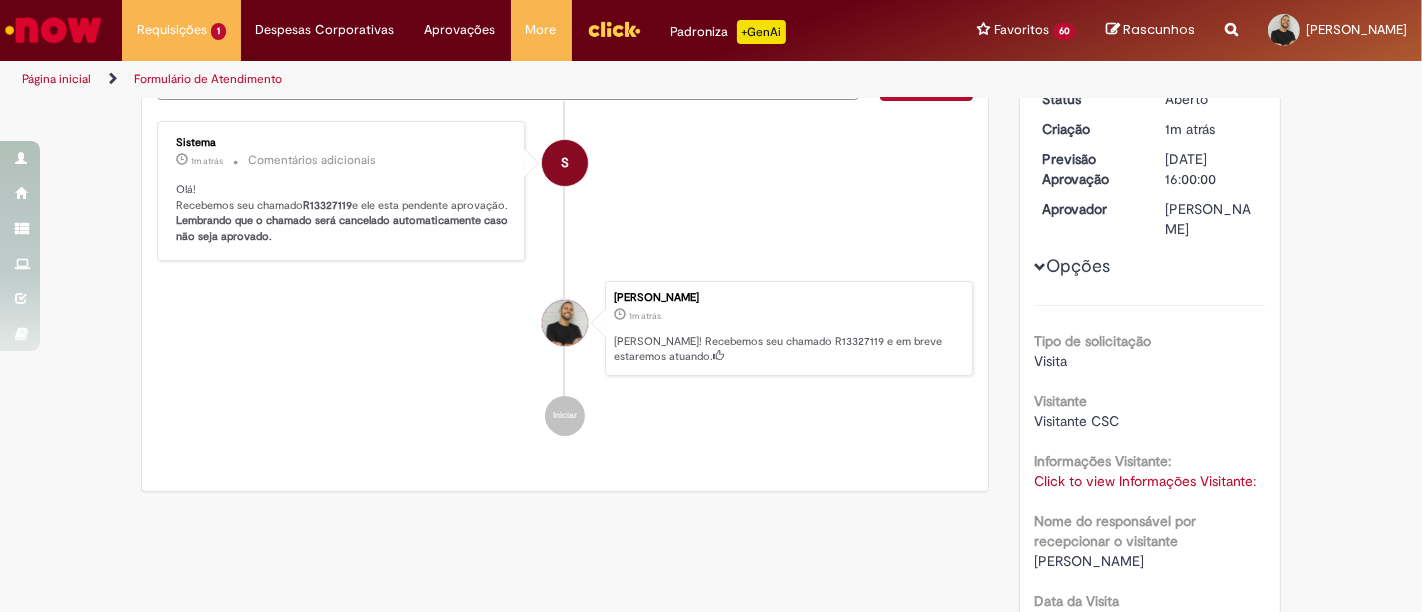 scroll, scrollTop: 0, scrollLeft: 0, axis: both 